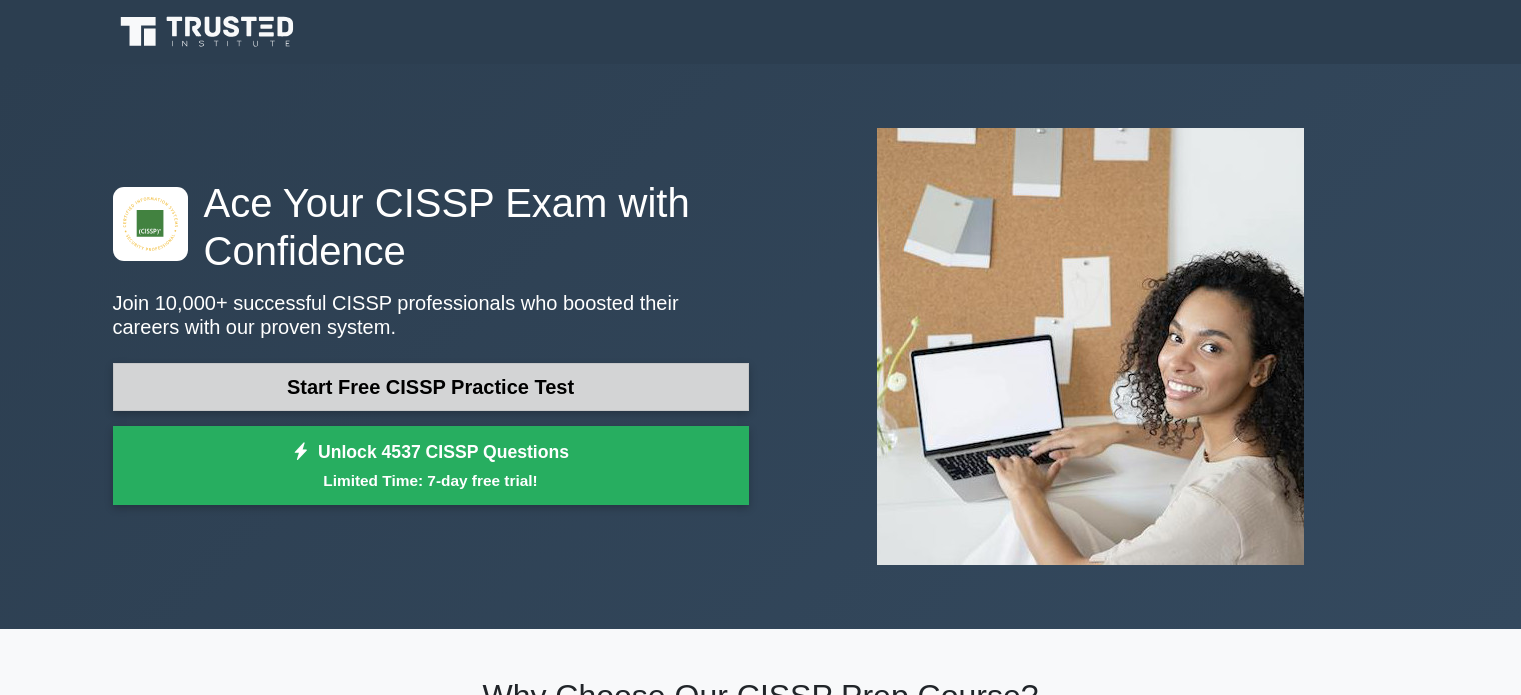 scroll, scrollTop: 0, scrollLeft: 0, axis: both 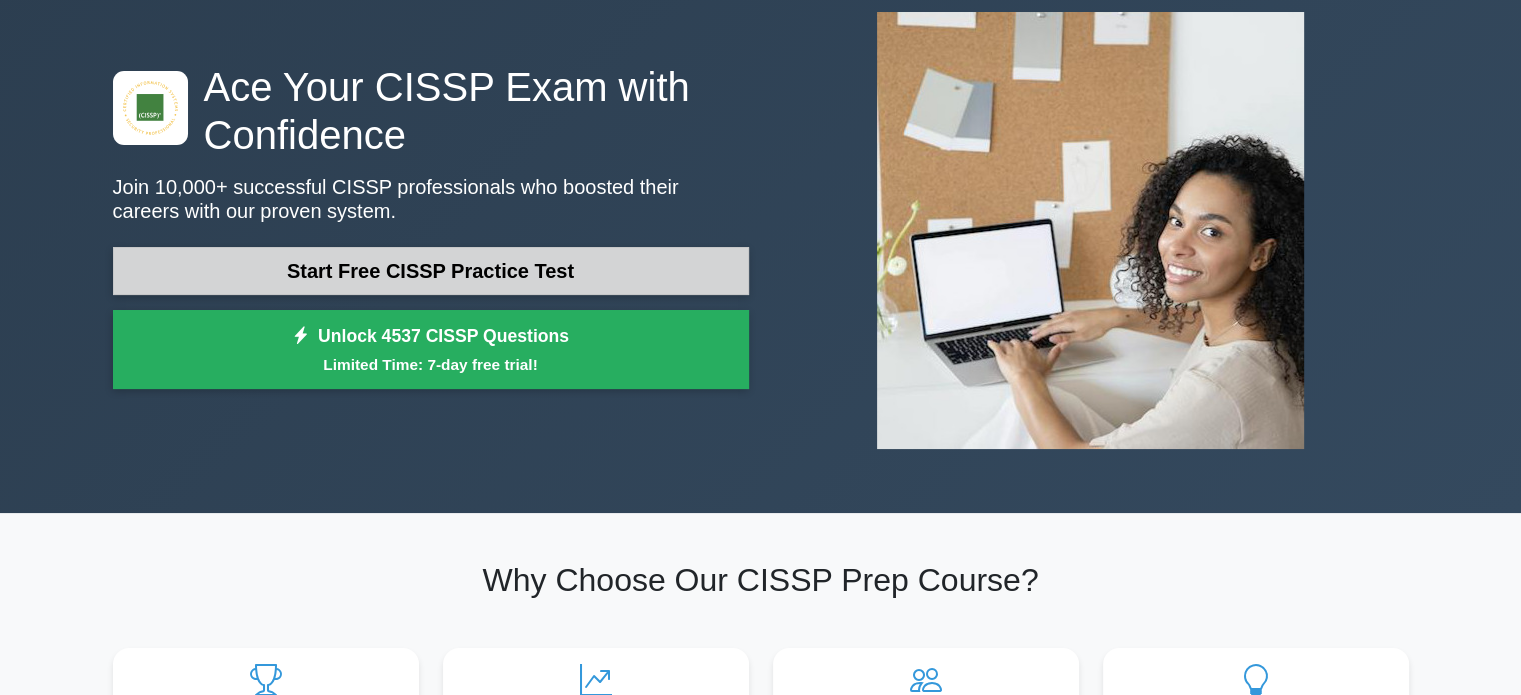 click on "Start Free CISSP Practice Test" at bounding box center (431, 271) 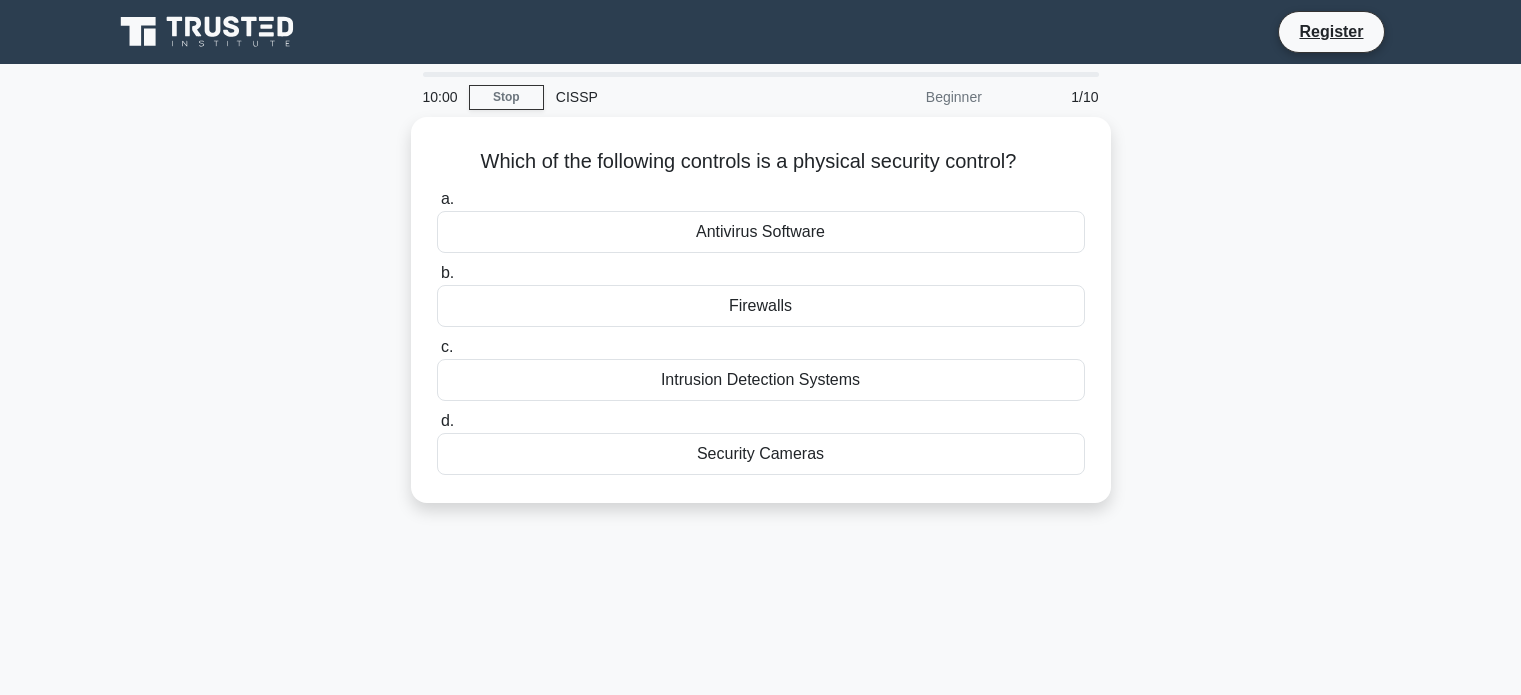 scroll, scrollTop: 0, scrollLeft: 0, axis: both 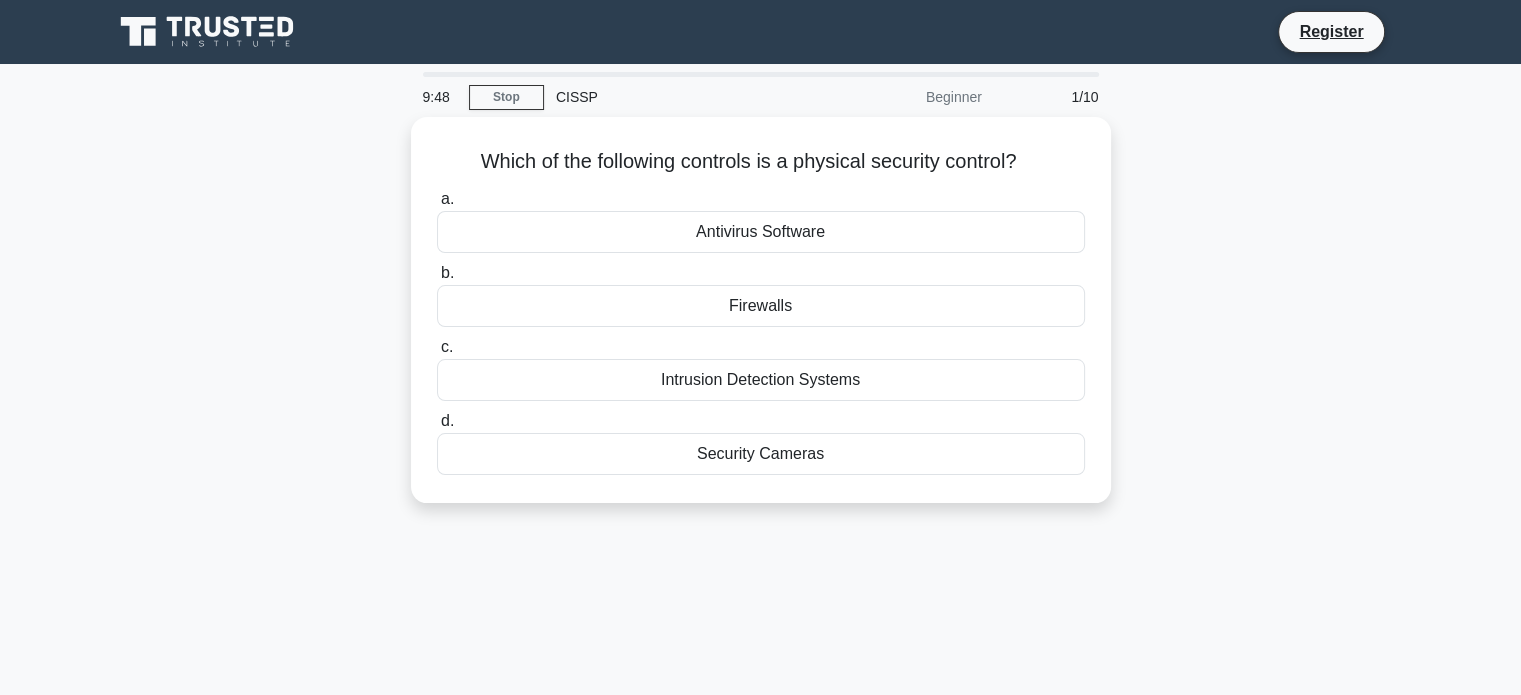 click on "Which of the following controls is a physical security control?
.spinner_0XTQ{transform-origin:center;animation:spinner_y6GP .75s linear infinite}@keyframes spinner_y6GP{100%{transform:rotate(360deg)}}
a.
Antivirus Software
b. c." at bounding box center (761, 322) 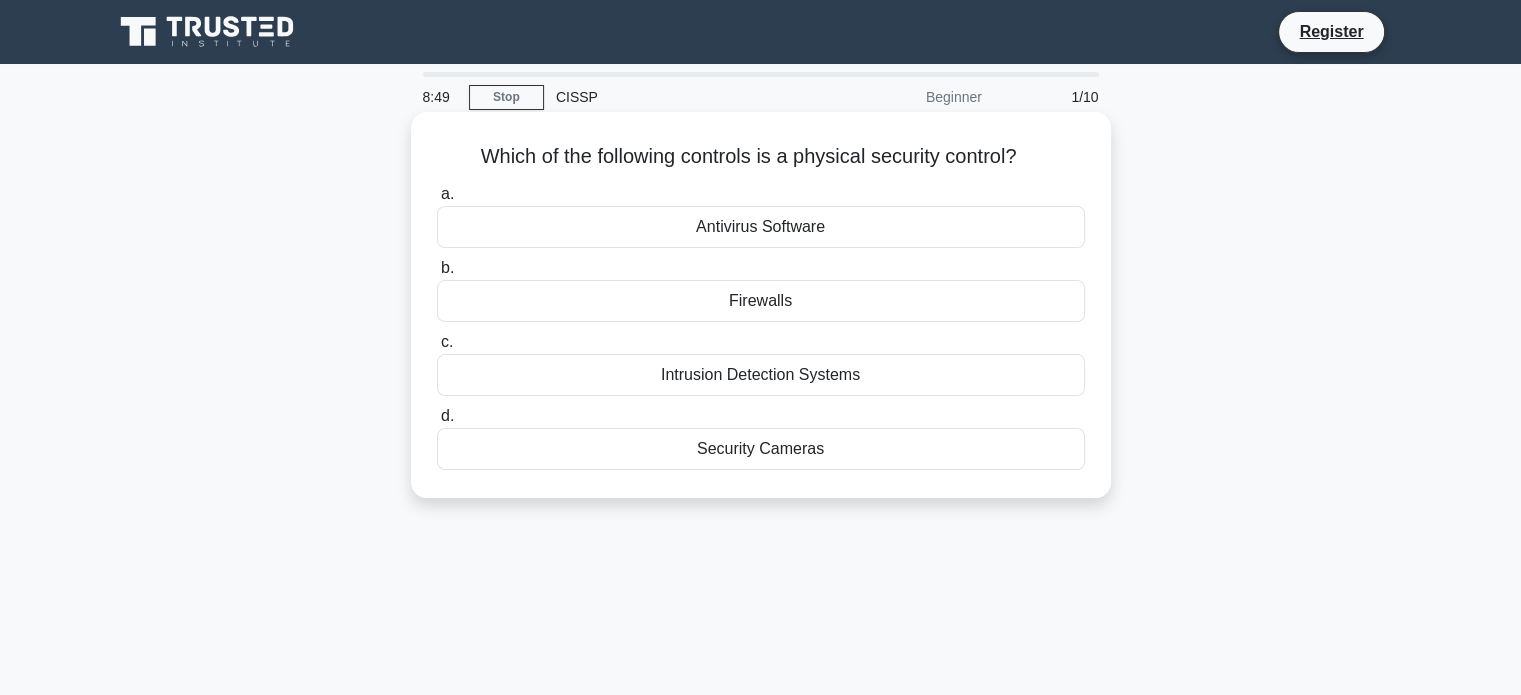 click on "Security Cameras" at bounding box center [761, 449] 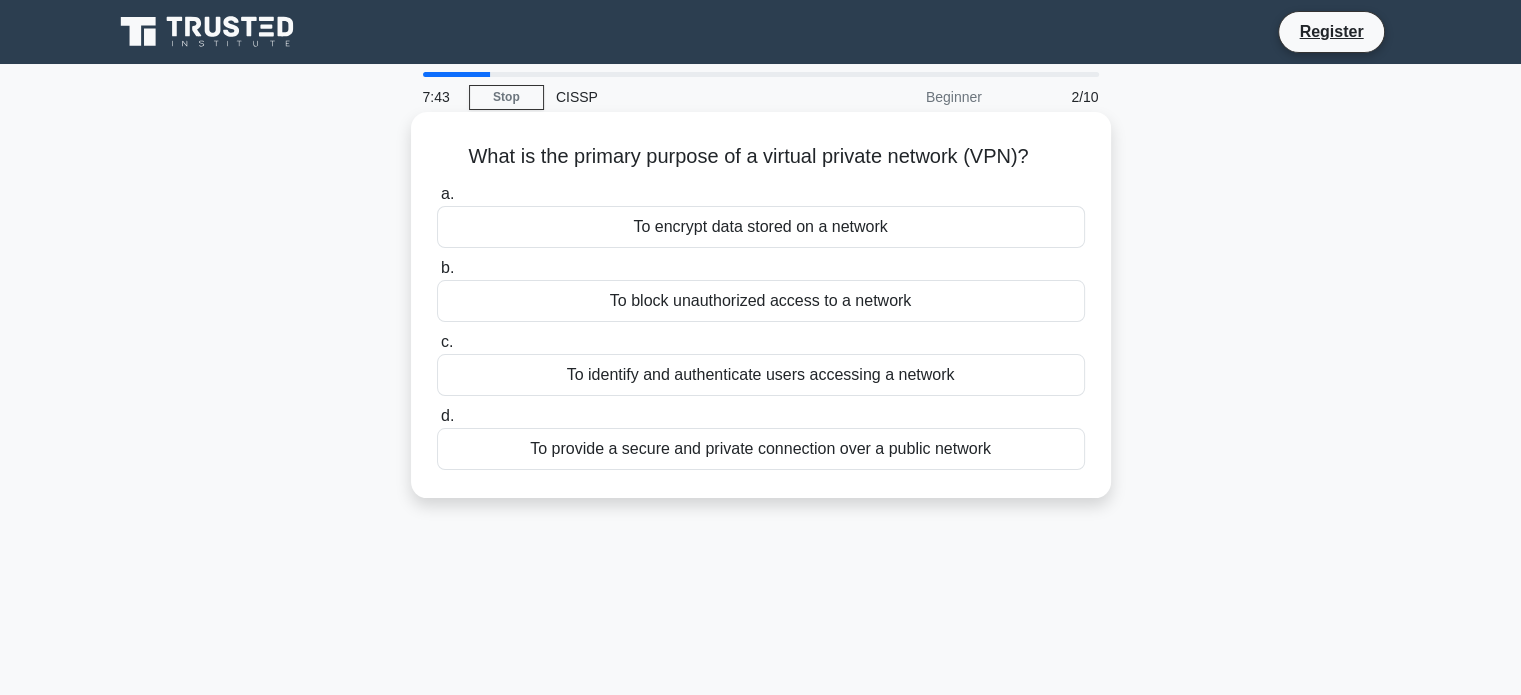 click on "To provide a secure and private connection over a public network" at bounding box center [761, 449] 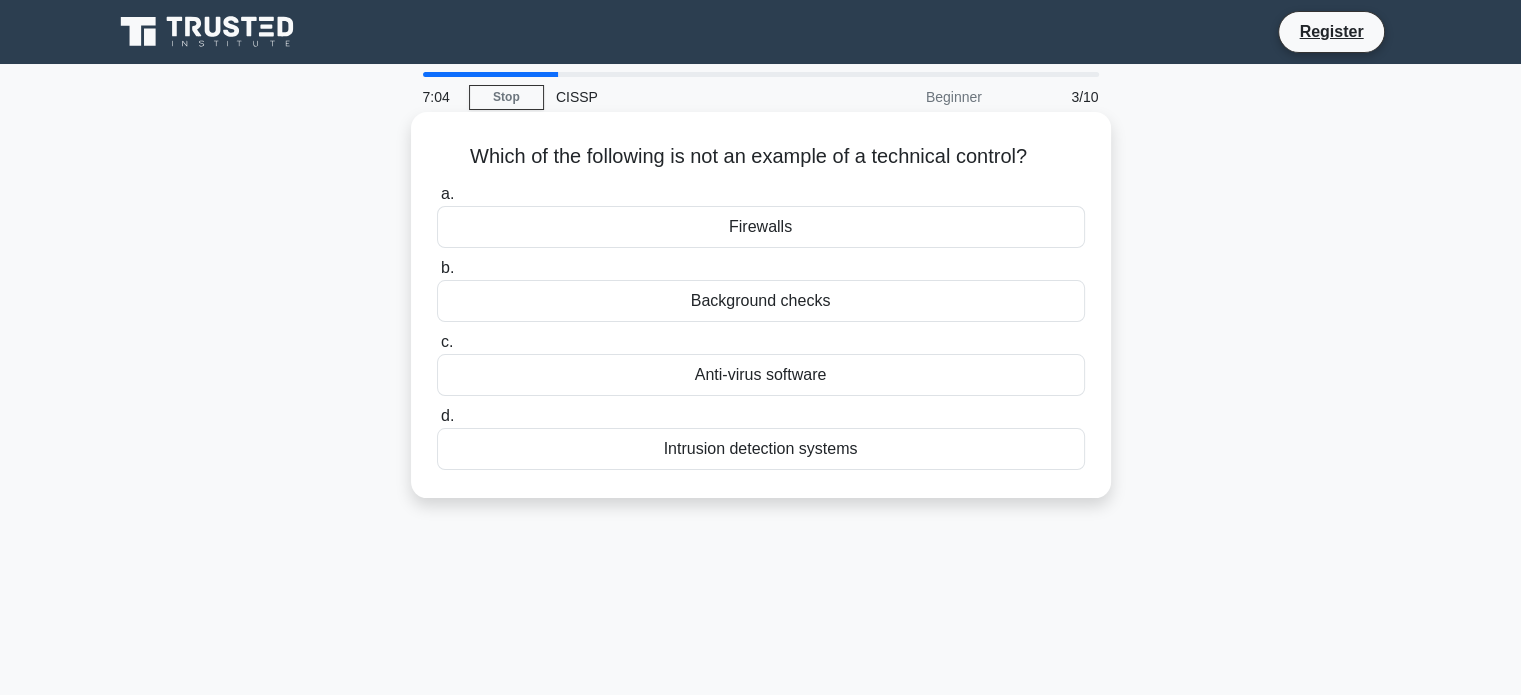 click on "Background checks" at bounding box center (761, 301) 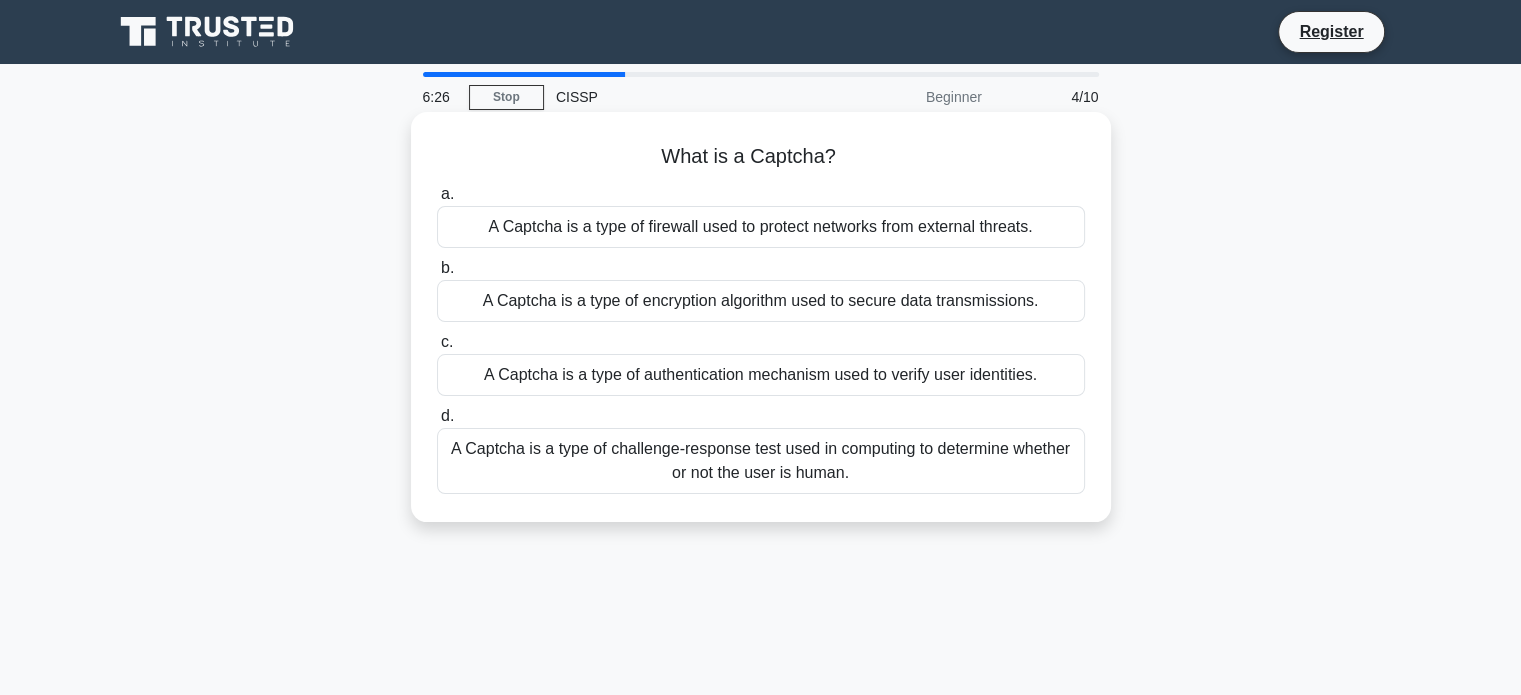 click on "A Captcha is a type of challenge-response test used in computing to determine whether or not the user is human." at bounding box center [761, 461] 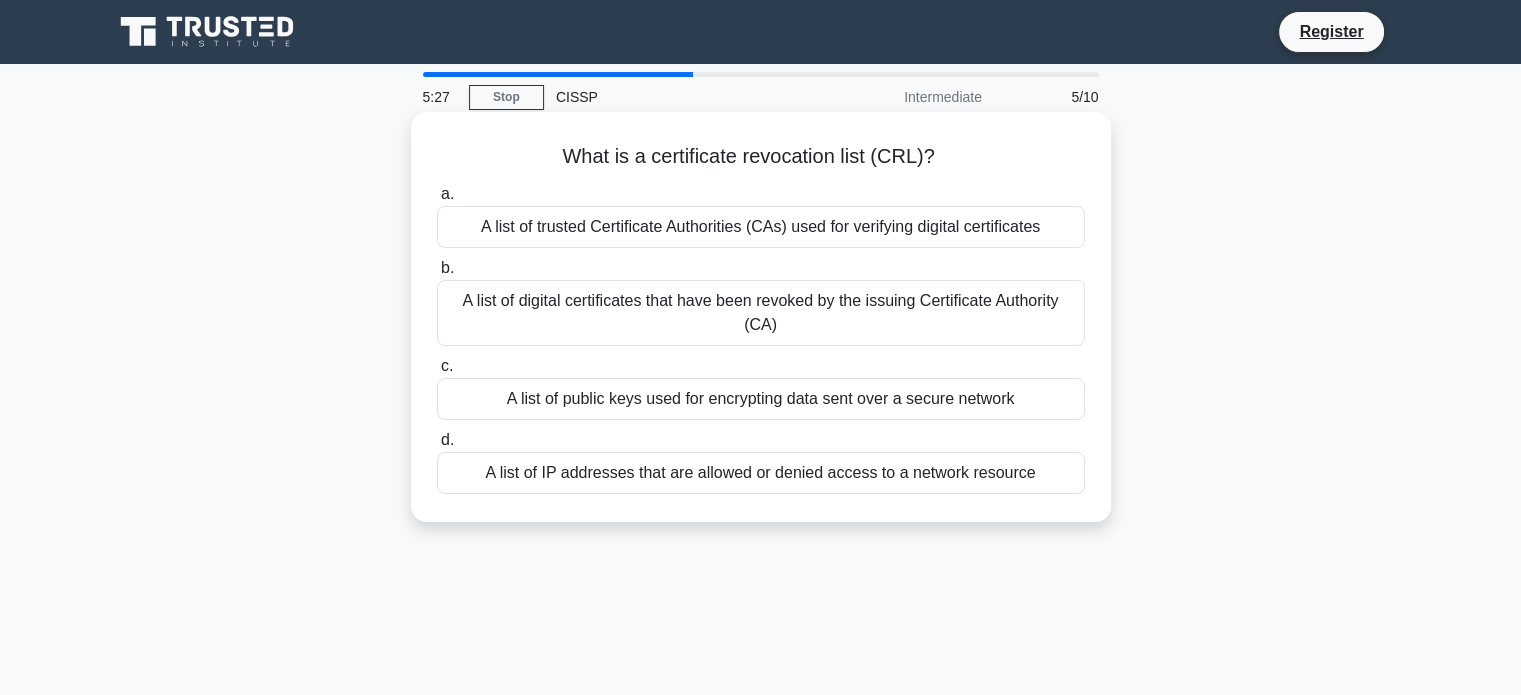 click on "A list of digital certificates that have been revoked by the issuing Certificate Authority (CA)" at bounding box center [761, 313] 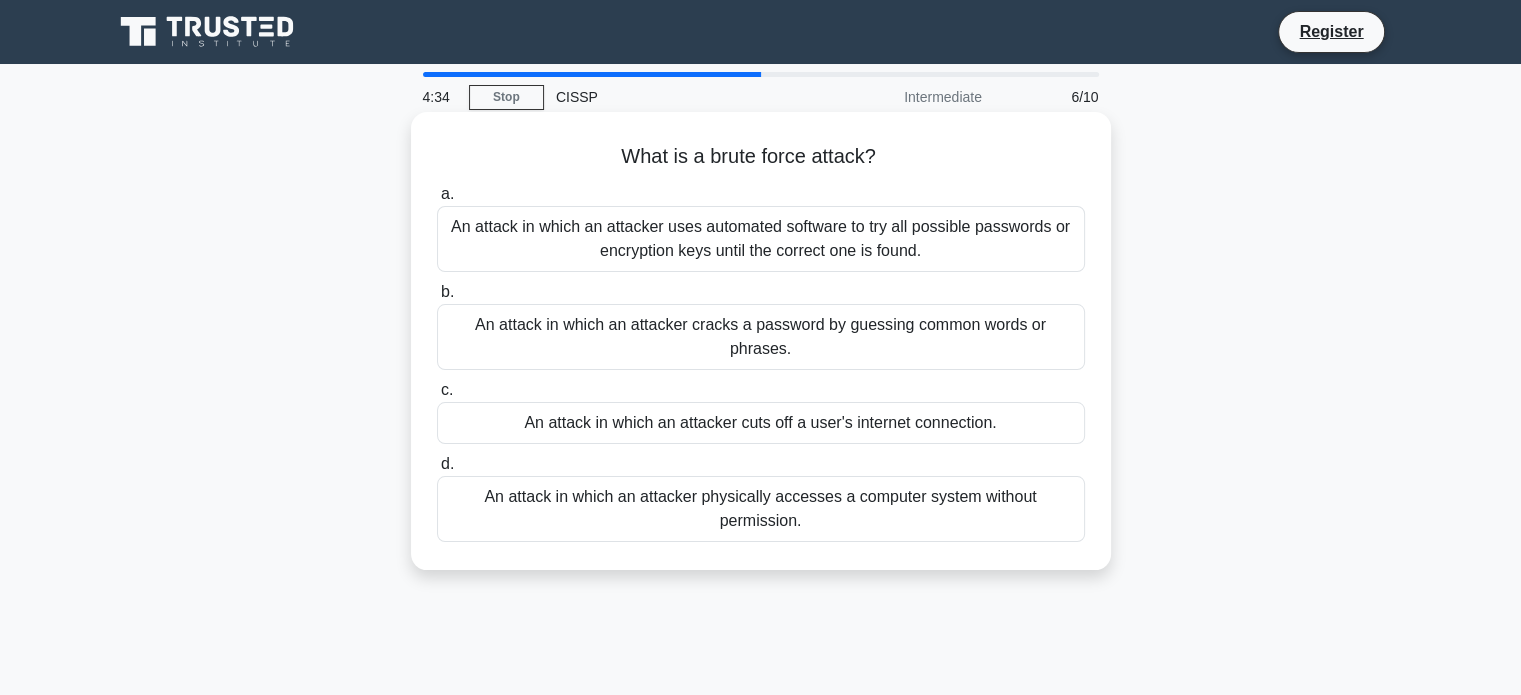 click on "An attack in which an attacker uses automated software to try all possible passwords or encryption keys until the correct one is found." at bounding box center [761, 239] 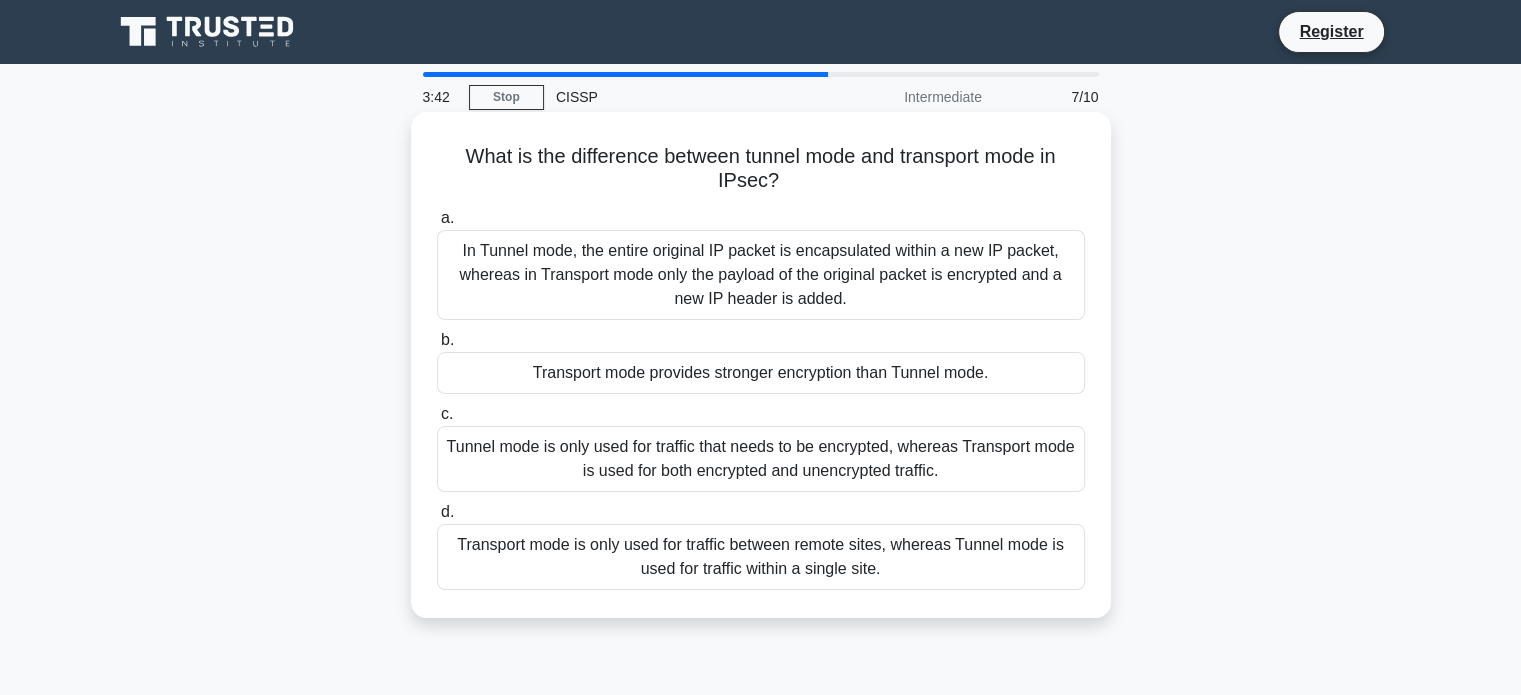 click on "In Tunnel mode, the entire original IP packet is encapsulated within a new IP packet, whereas in Transport mode only the payload of the original packet is encrypted and a new IP header is added." at bounding box center (761, 275) 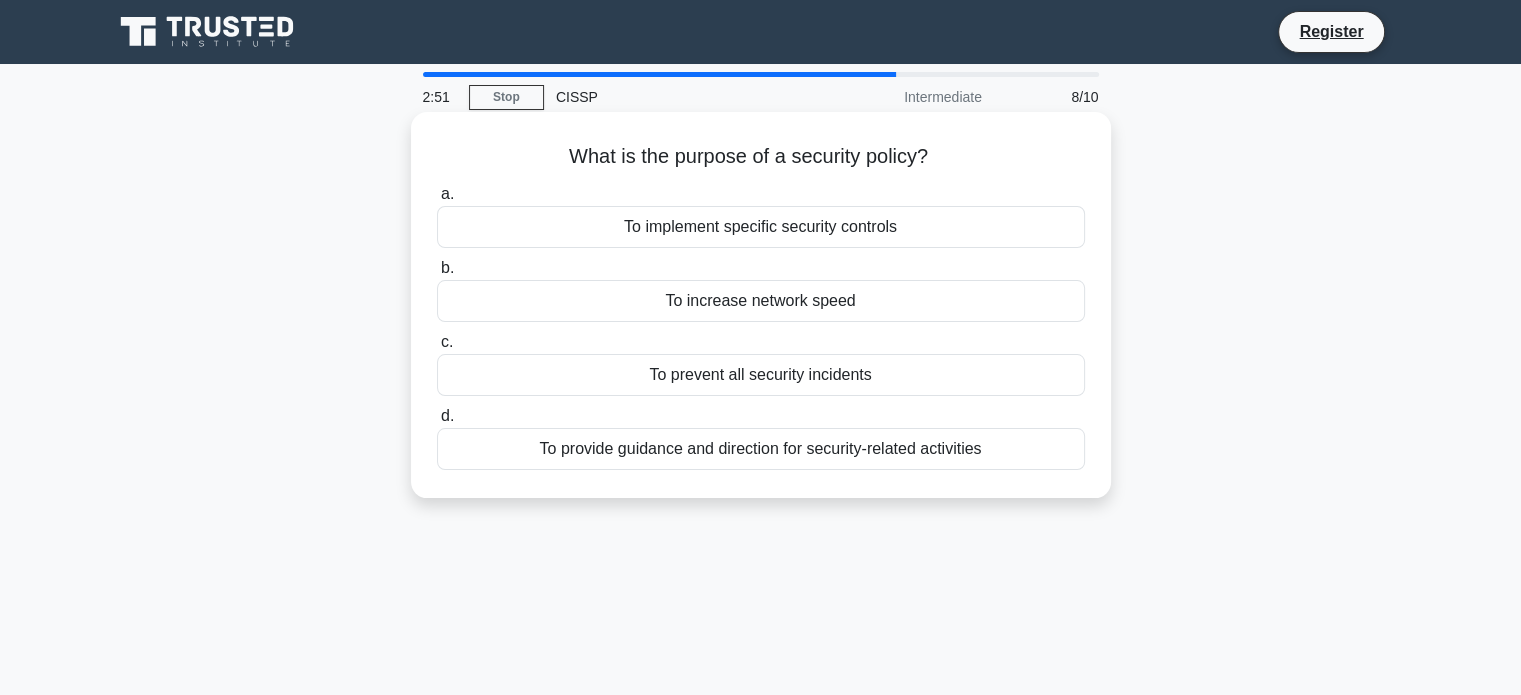 click on "To provide guidance and direction for security-related activities" at bounding box center [761, 449] 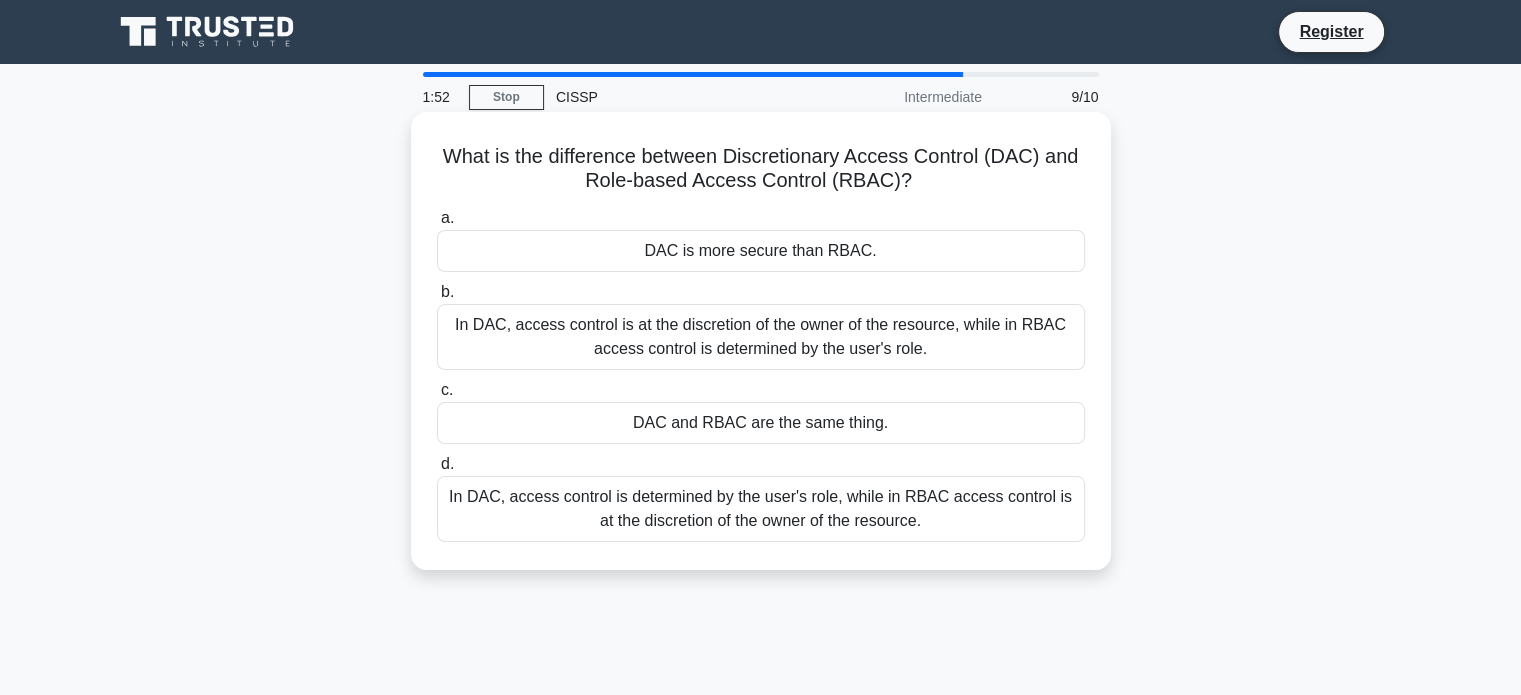 click on "In DAC, access control is at the discretion of the owner of the resource, while in RBAC access control is determined by the user's role." at bounding box center (761, 337) 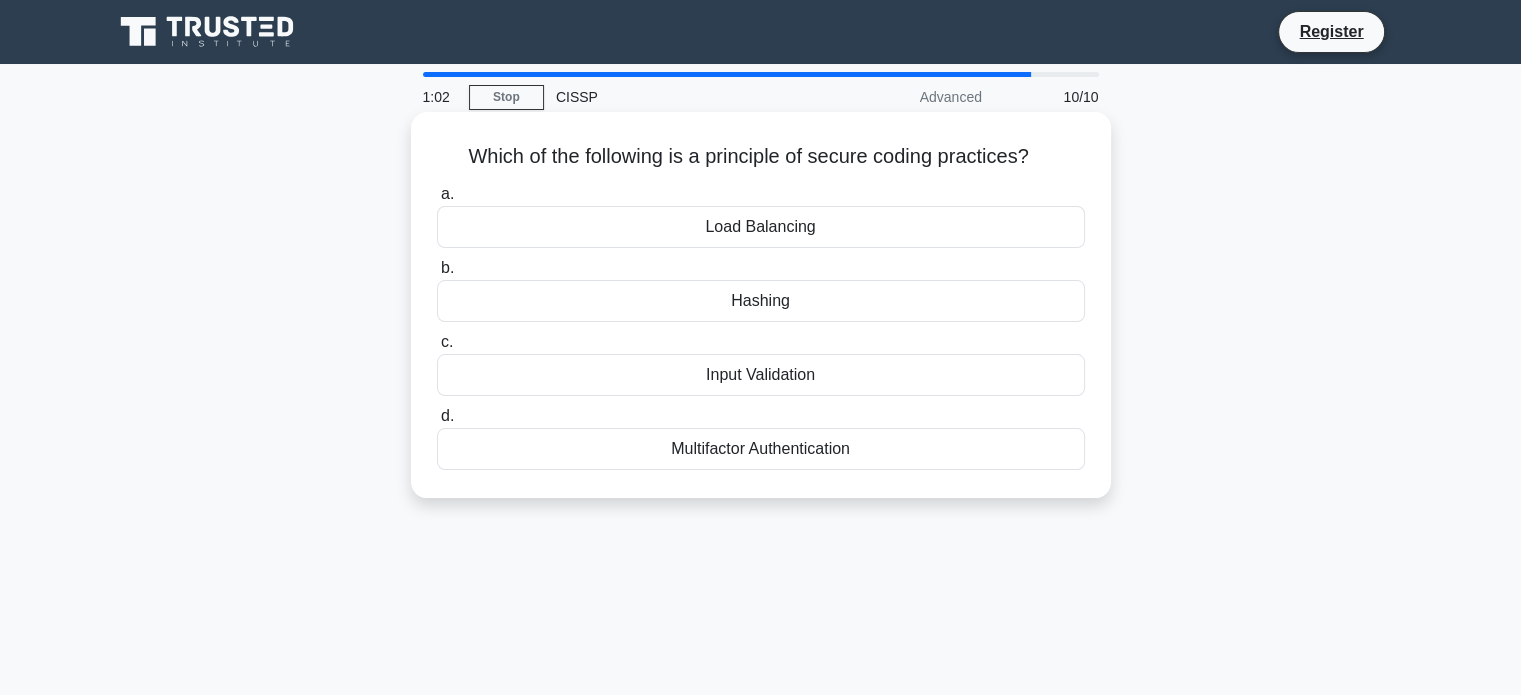 click on "Hashing" at bounding box center (761, 301) 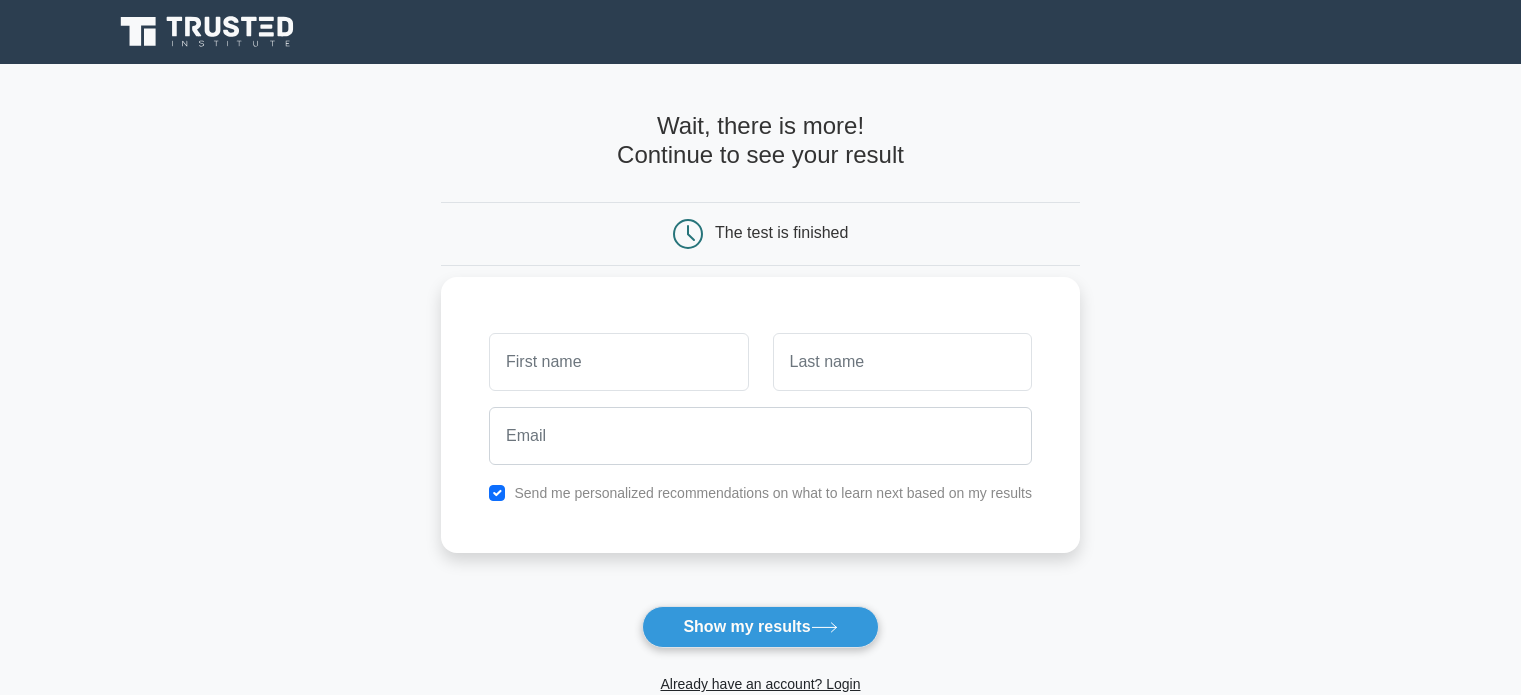 scroll, scrollTop: 0, scrollLeft: 0, axis: both 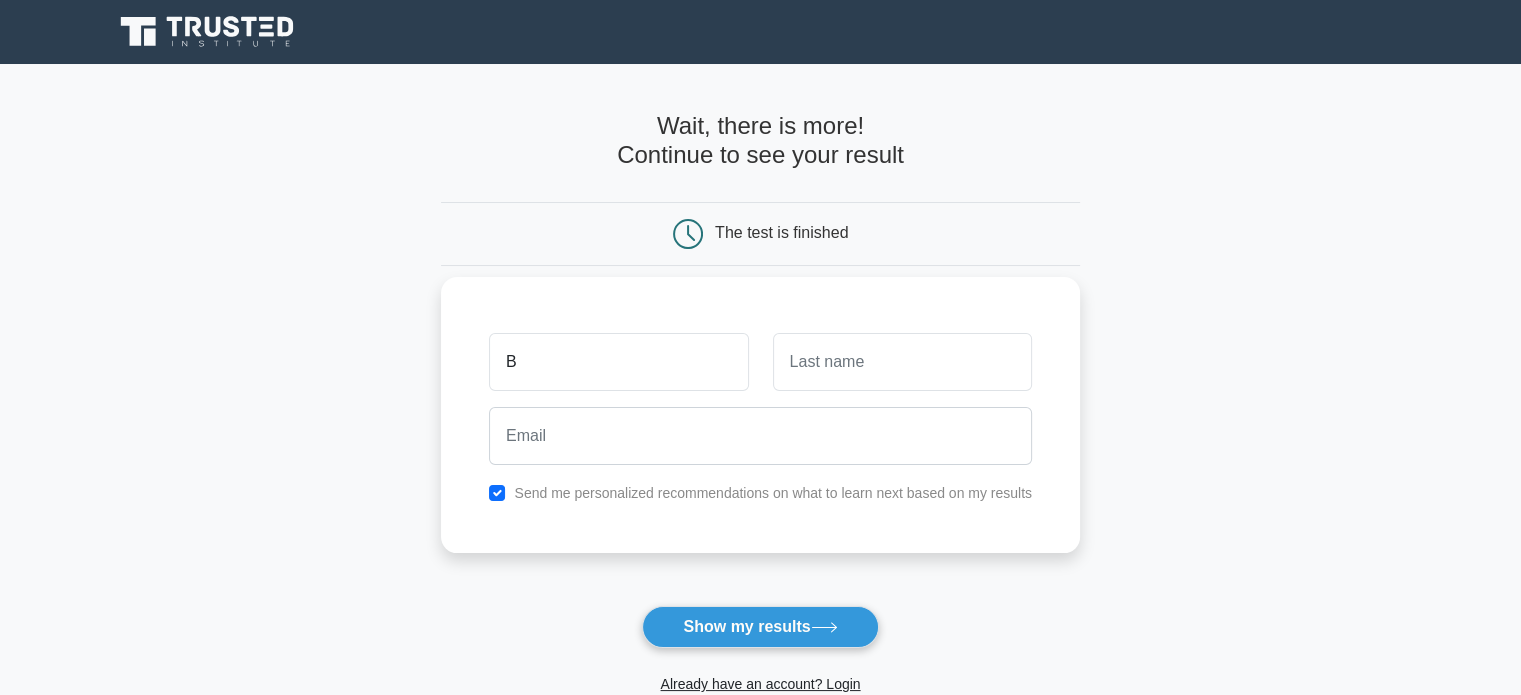 type on "Borong Dut Kou" 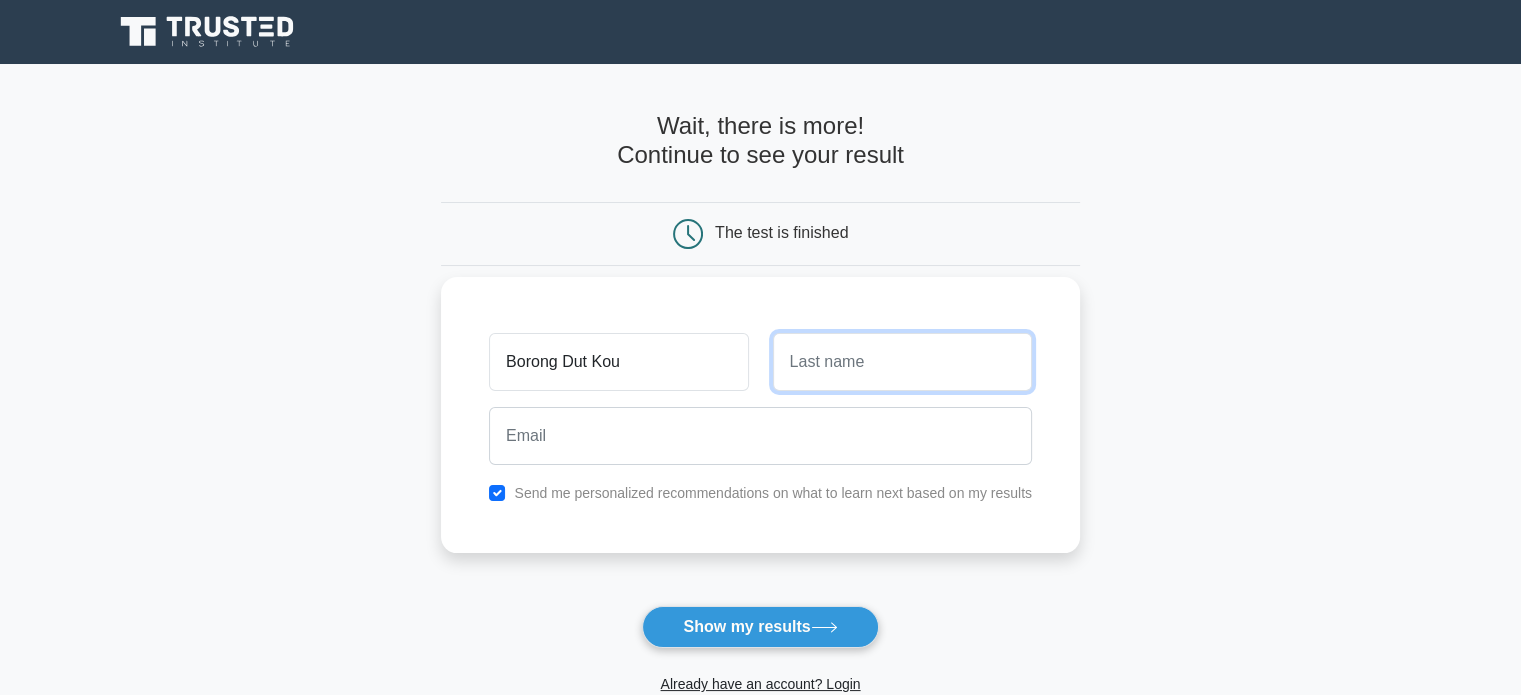 click at bounding box center (902, 362) 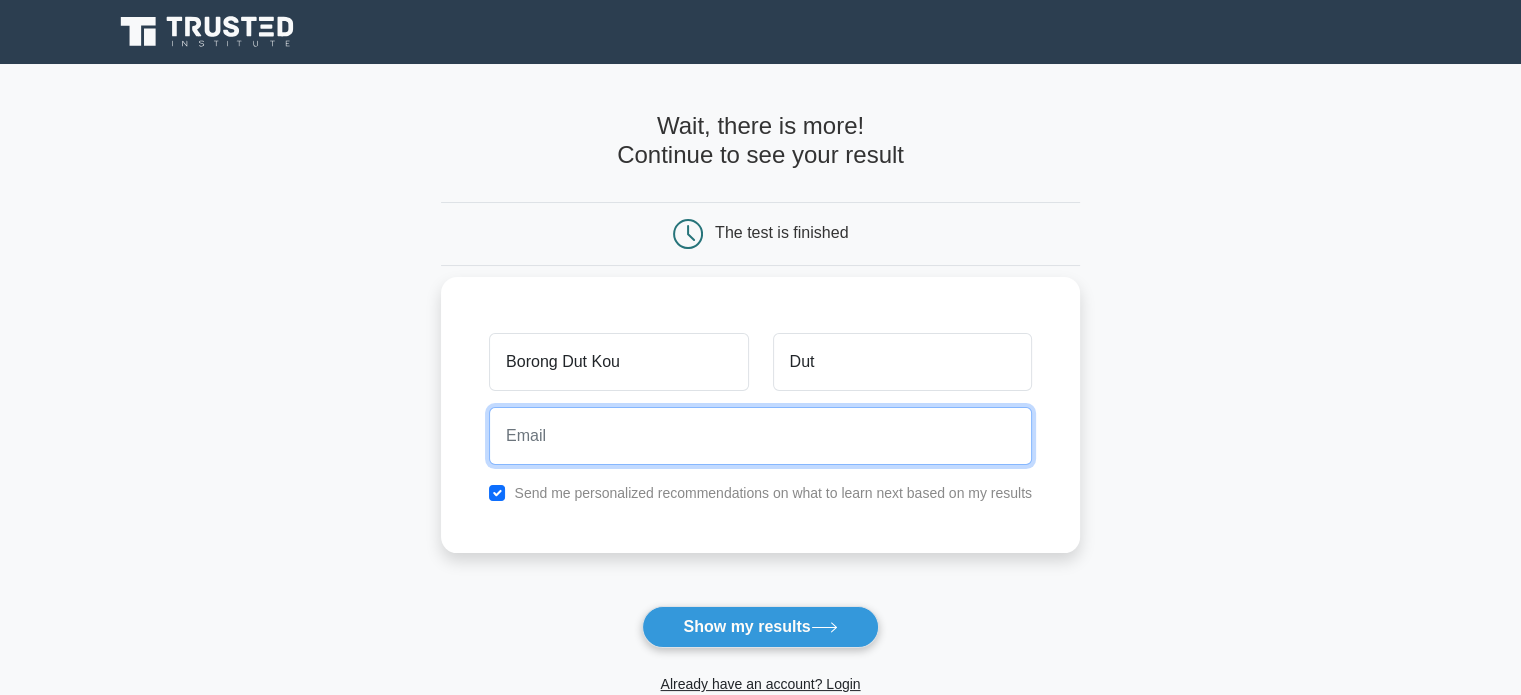 click at bounding box center [760, 436] 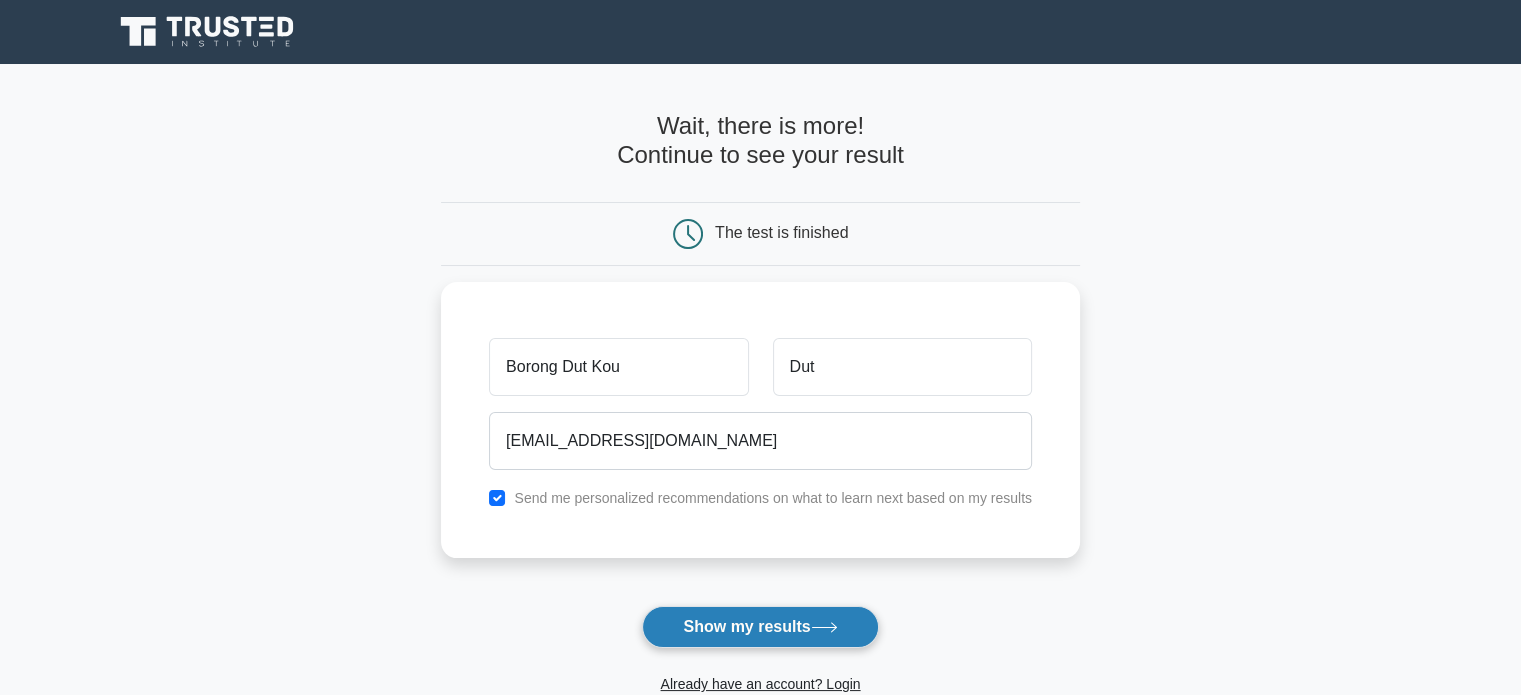 click on "Show my results" at bounding box center [760, 627] 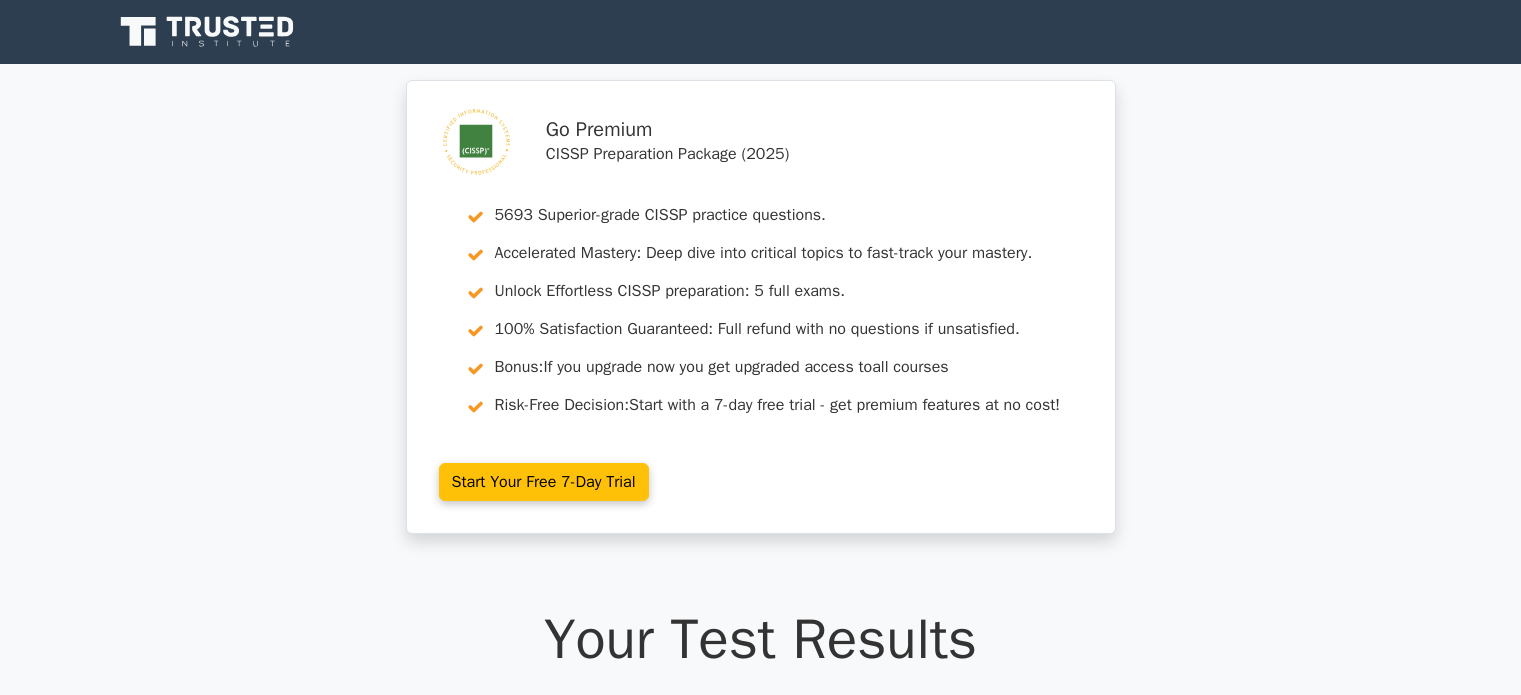 scroll, scrollTop: 0, scrollLeft: 0, axis: both 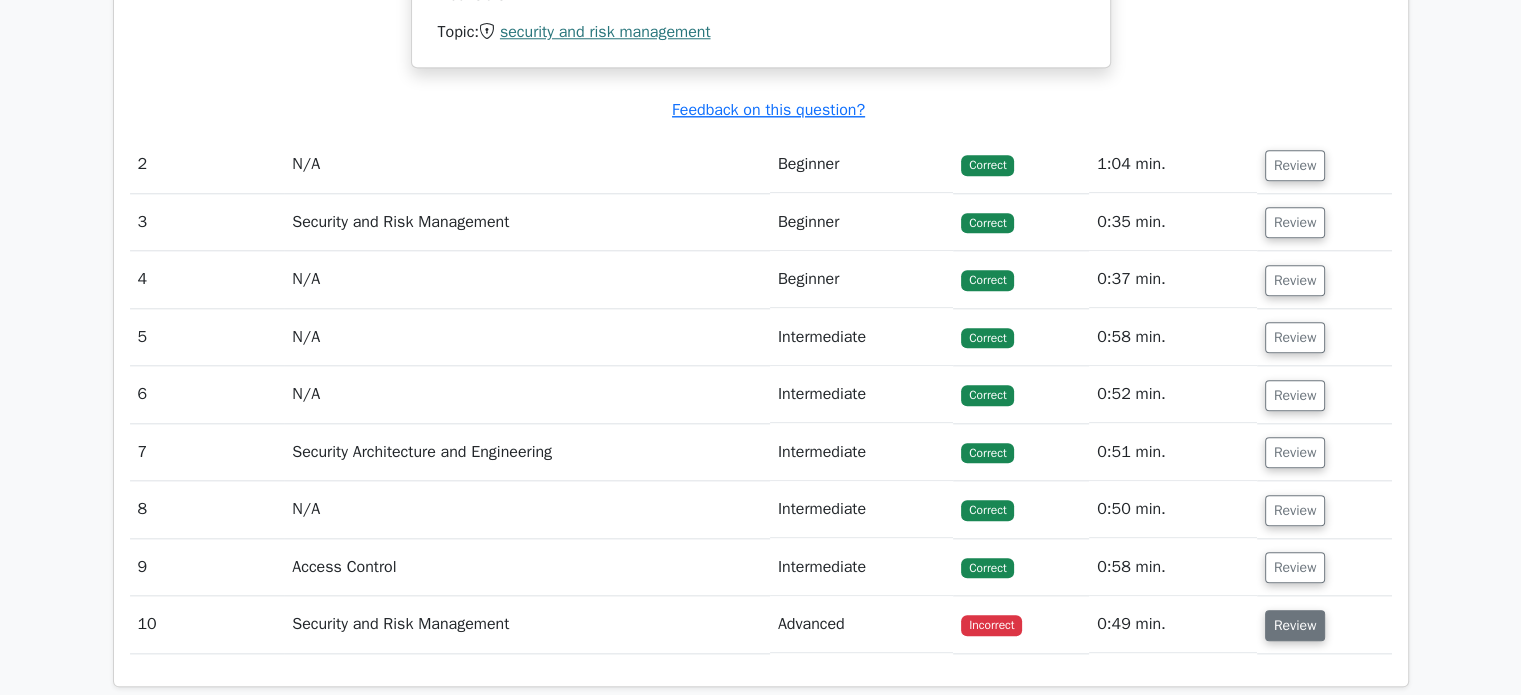 click on "Review" at bounding box center (1295, 625) 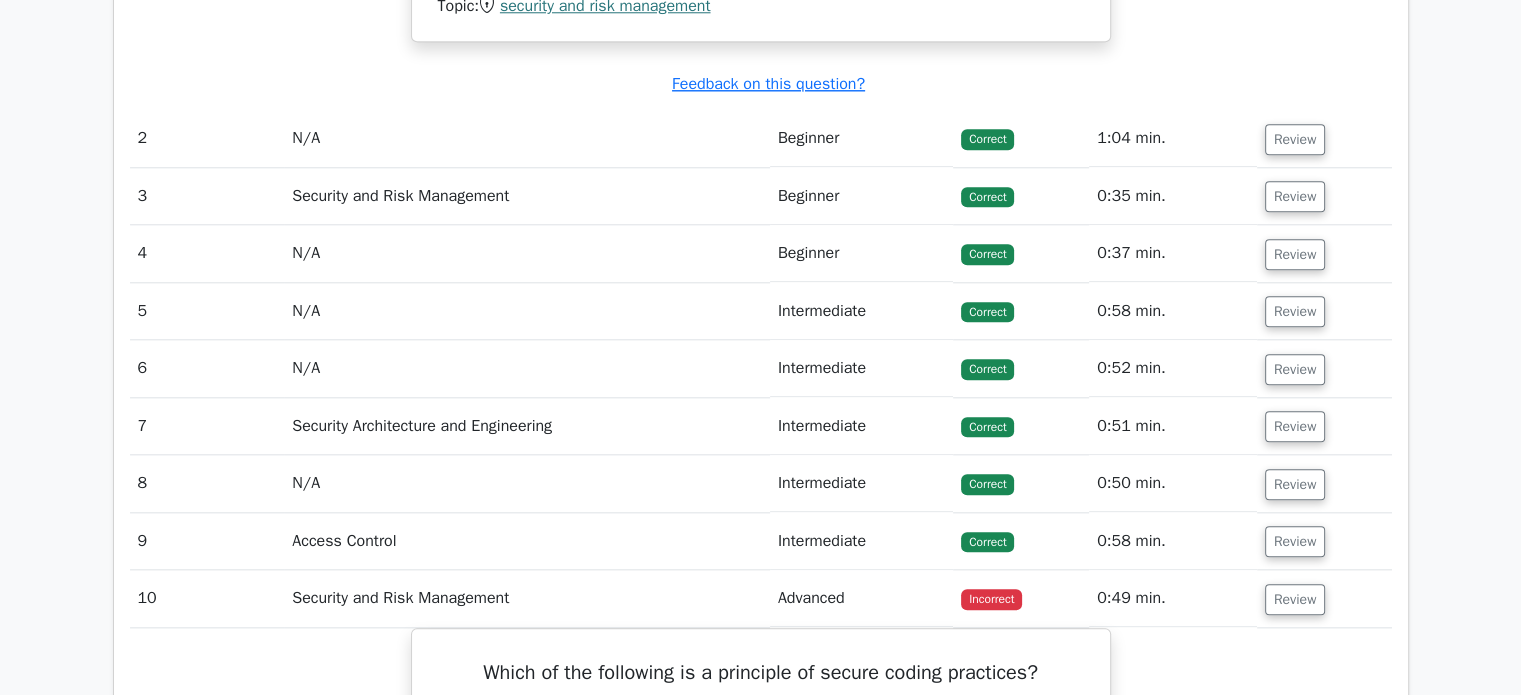 scroll, scrollTop: 2071, scrollLeft: 0, axis: vertical 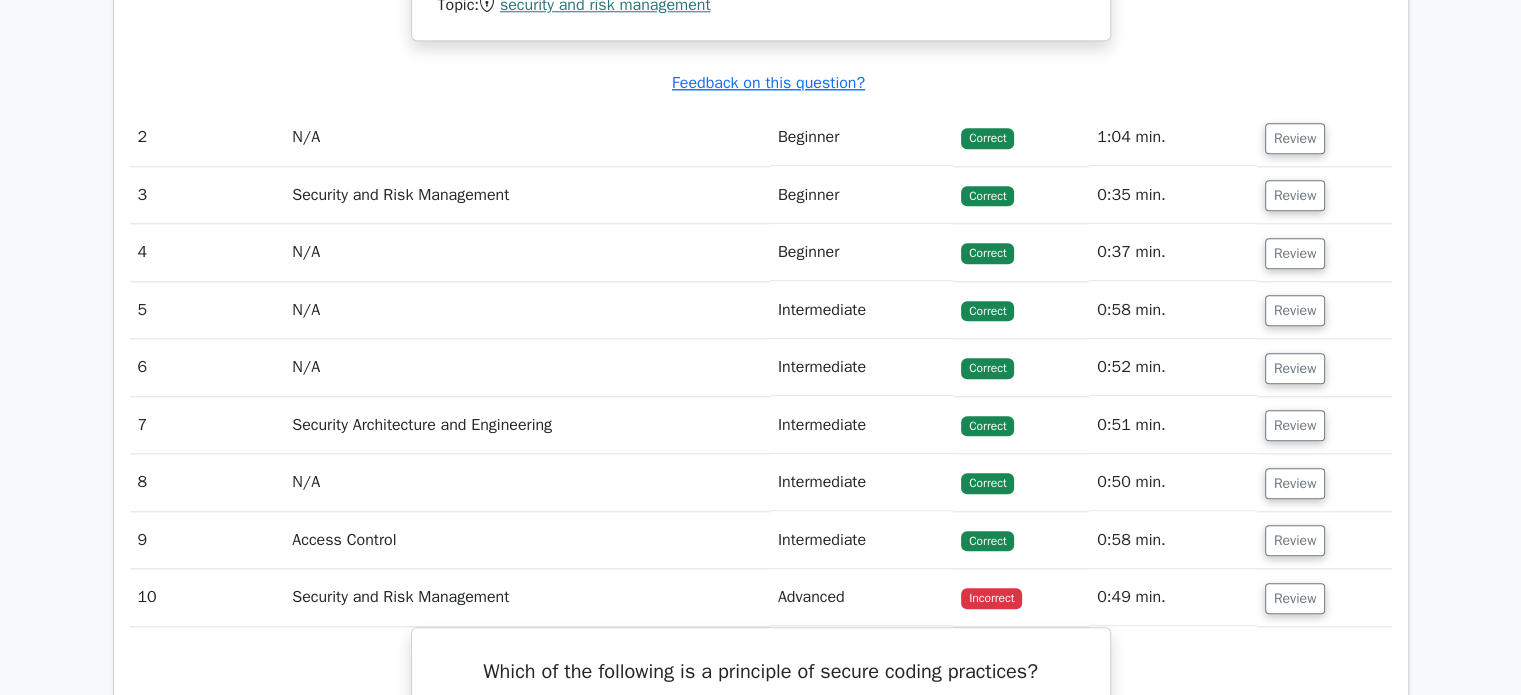 click on "Correct" at bounding box center [987, 138] 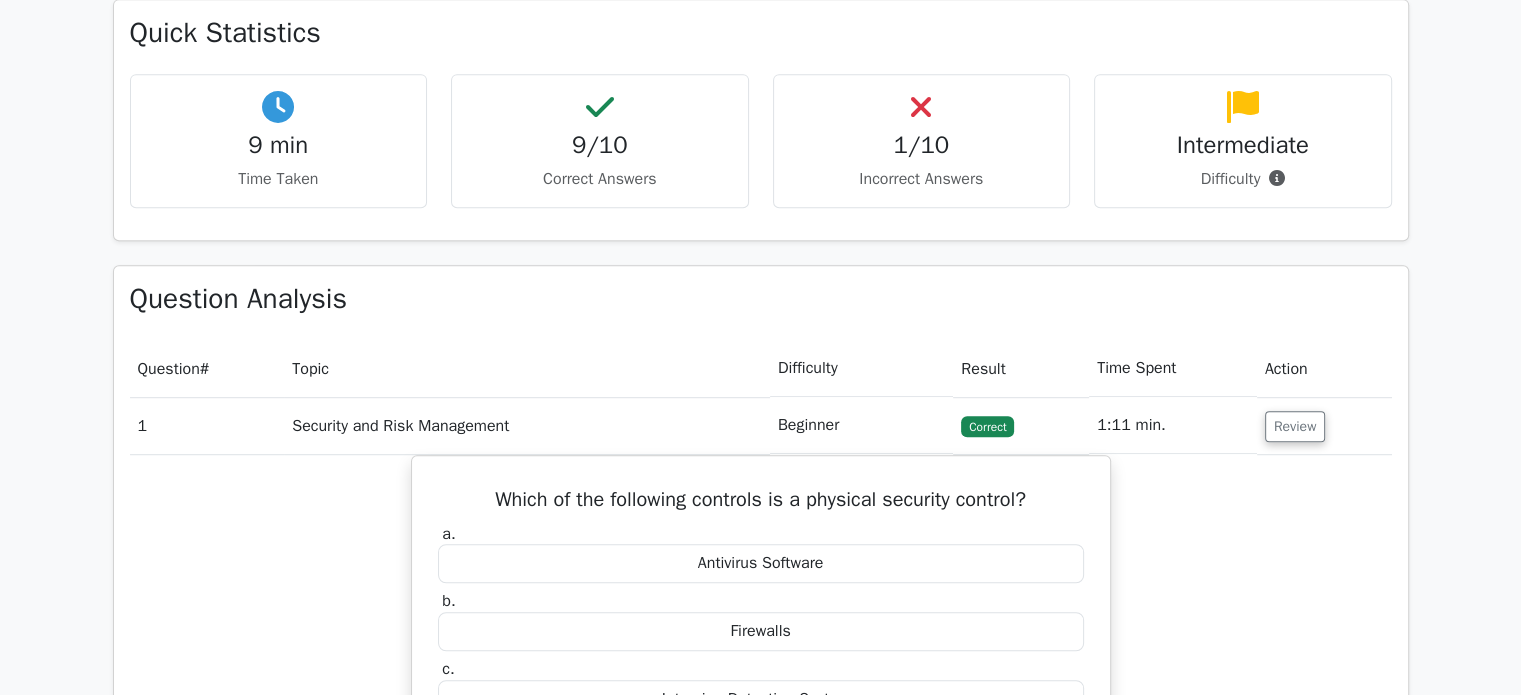 scroll, scrollTop: 1112, scrollLeft: 0, axis: vertical 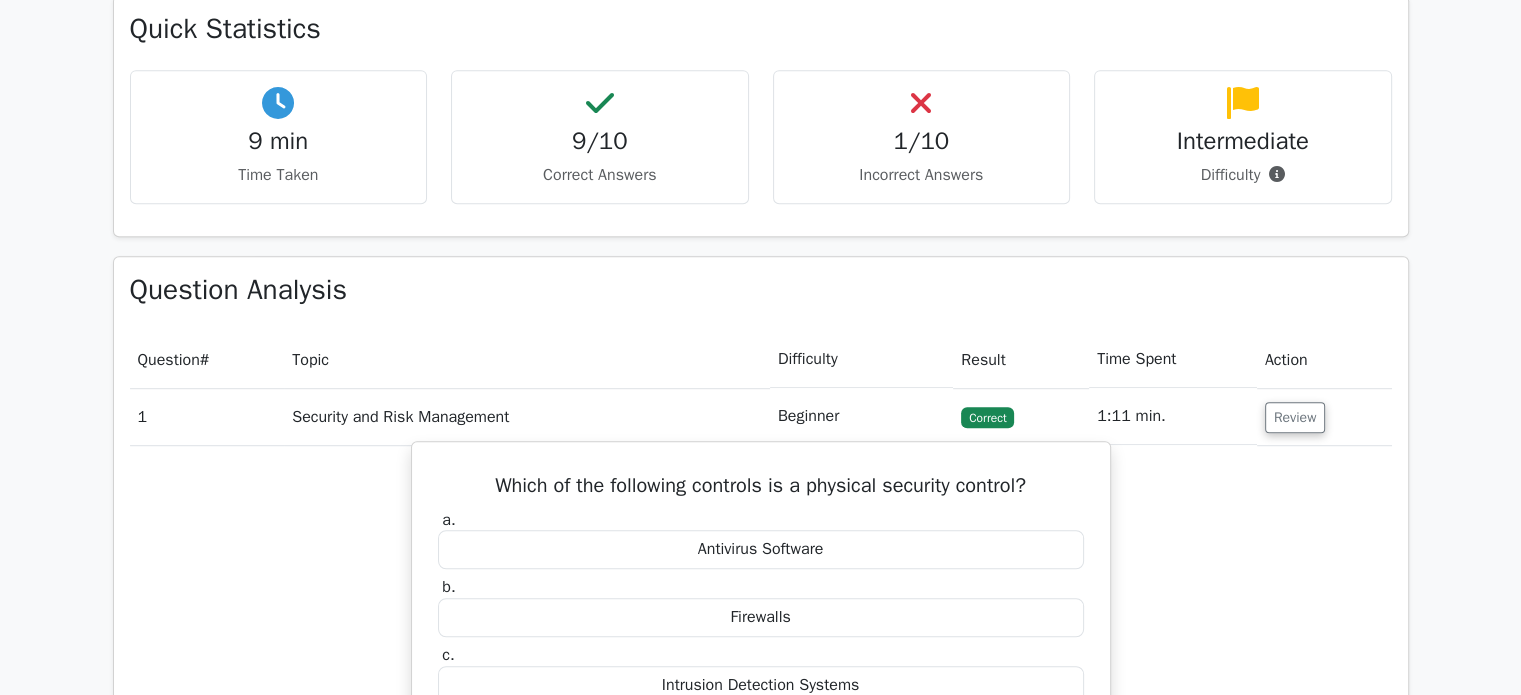 click on "Which of the following controls is a physical security control?" at bounding box center (761, 486) 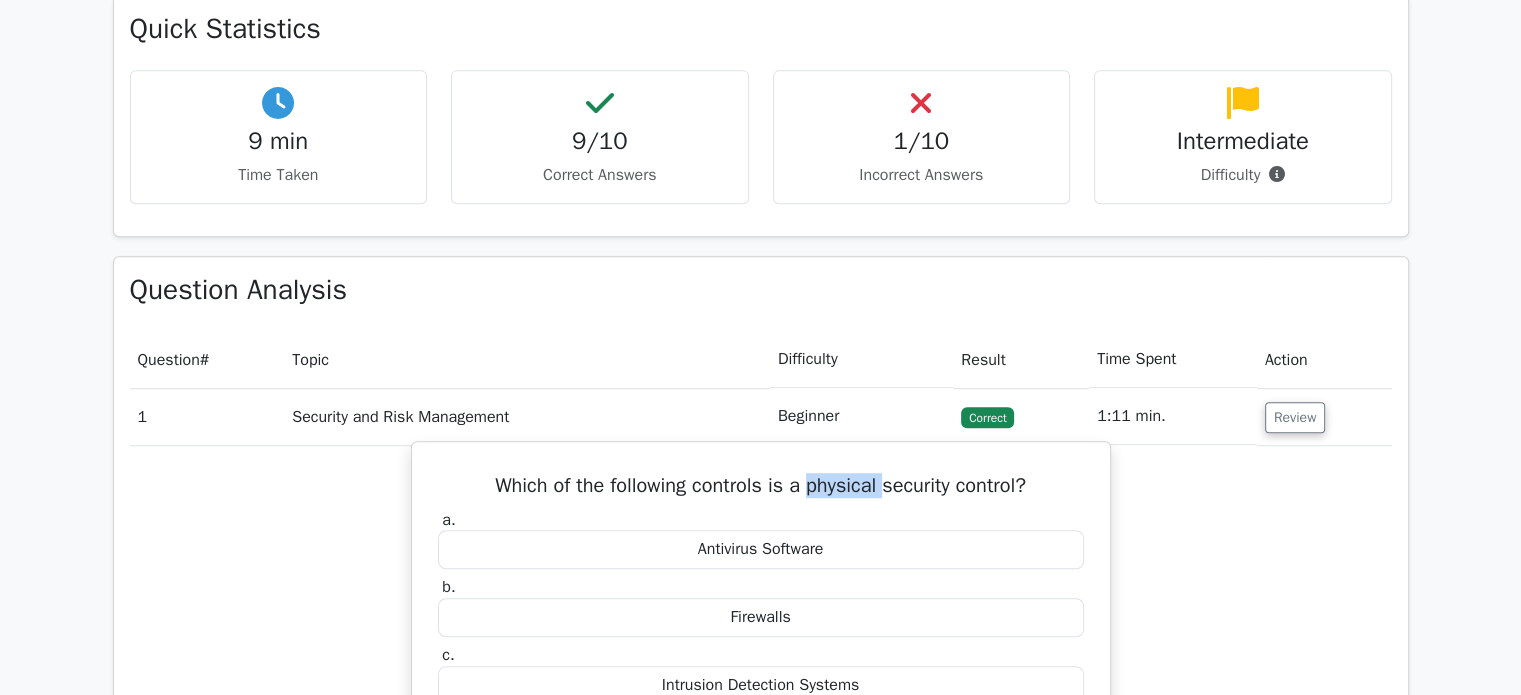 click on "Which of the following controls is a physical security control?" at bounding box center [761, 486] 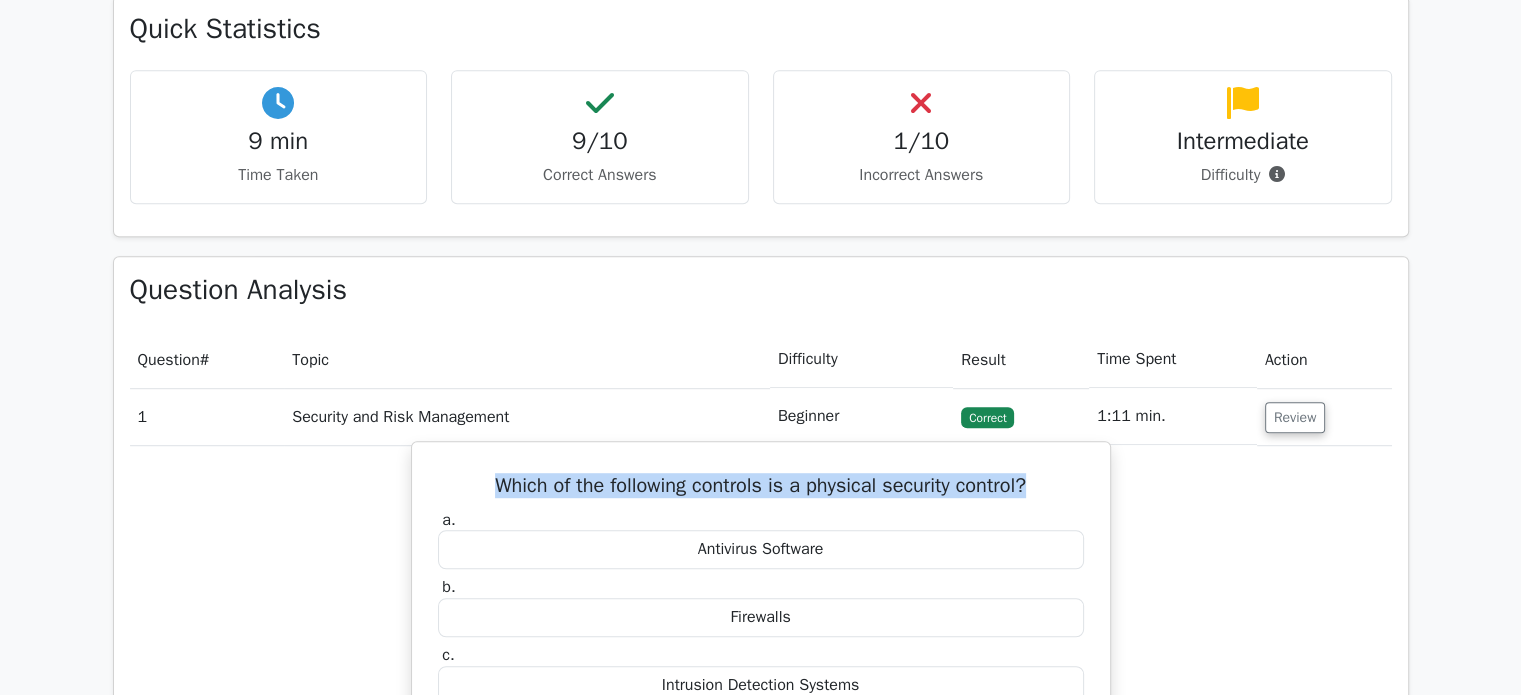 click on "Which of the following controls is a physical security control?" at bounding box center (761, 486) 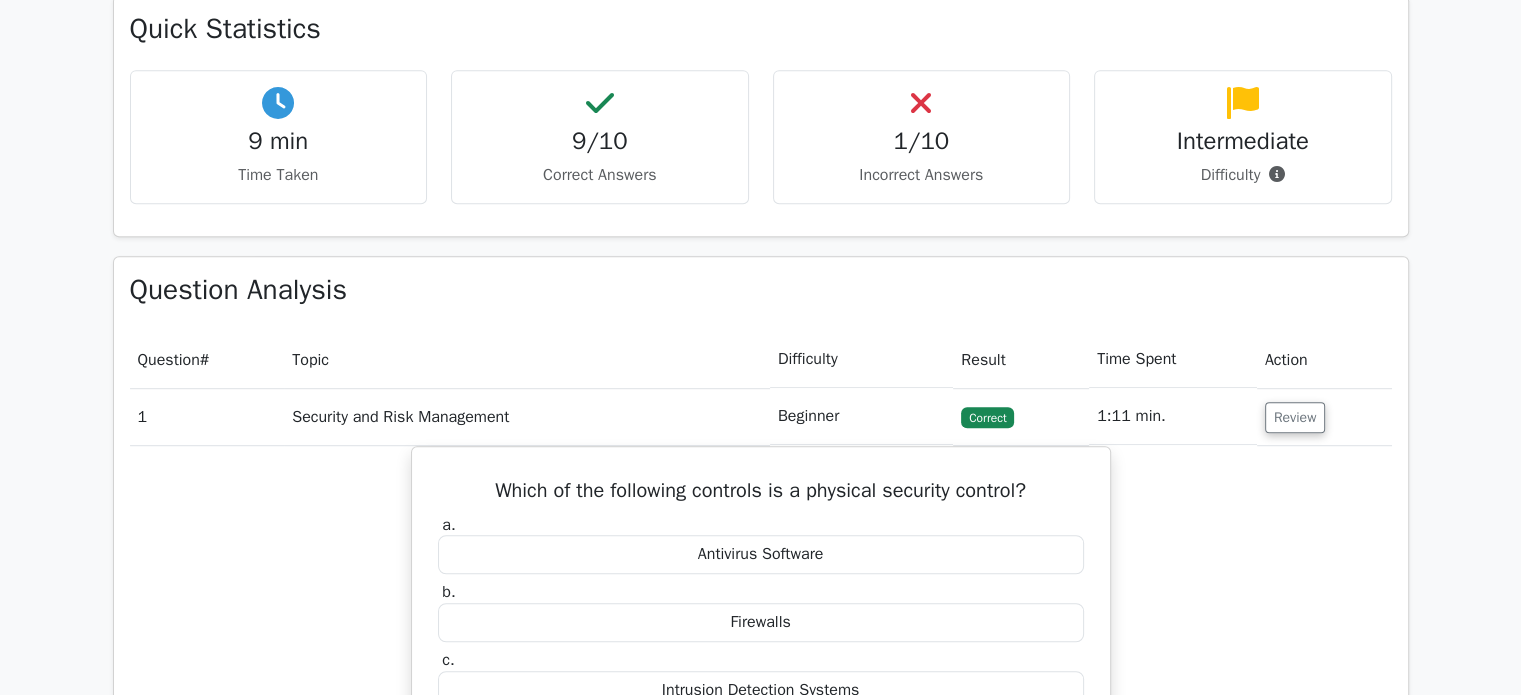 click on "Beginner" at bounding box center [861, 416] 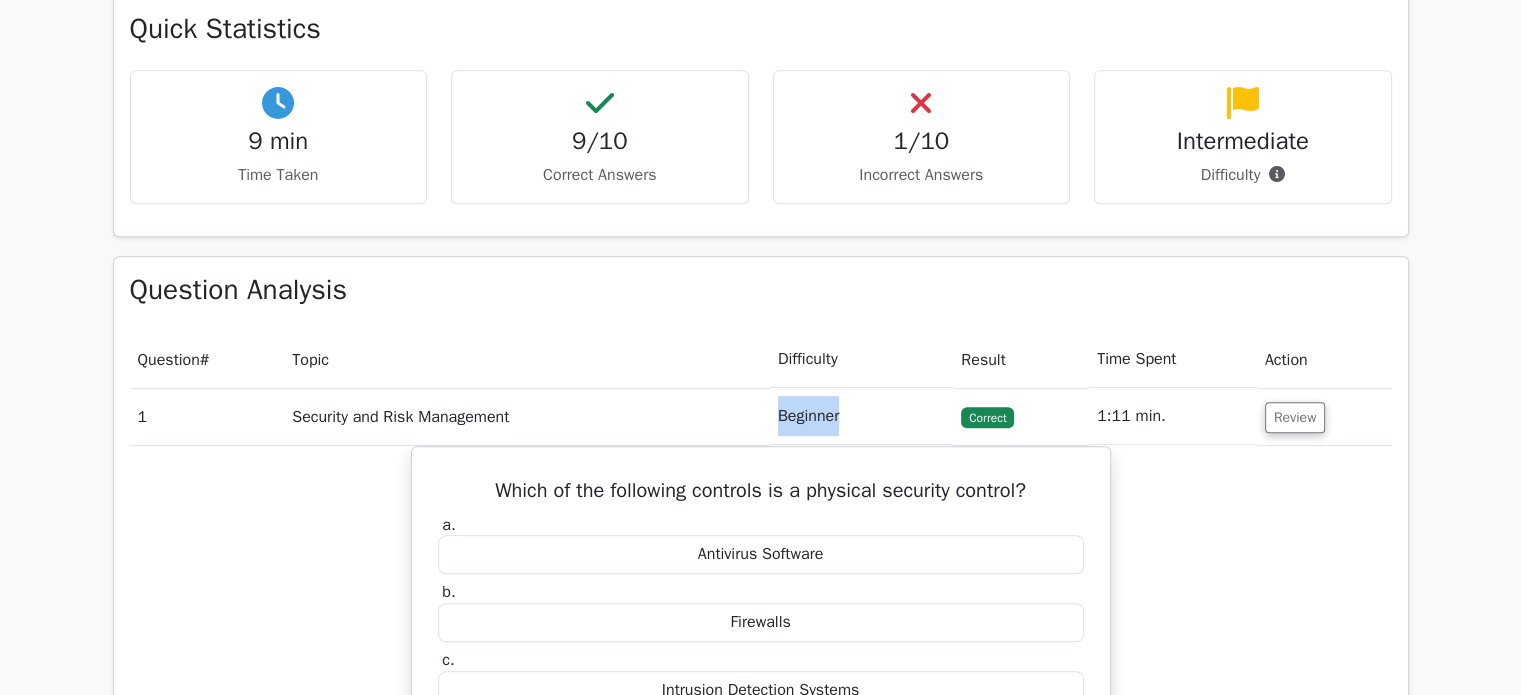 click on "Beginner" at bounding box center [861, 416] 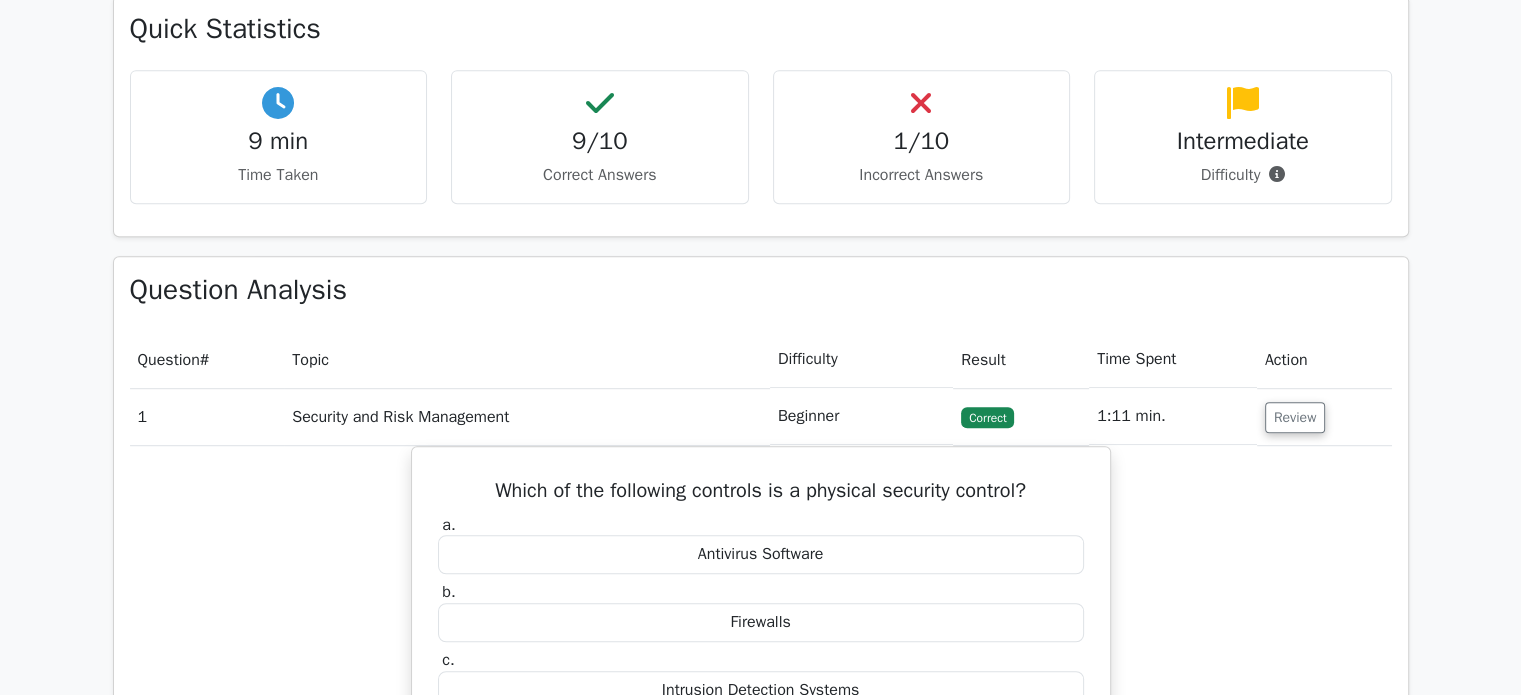 click on "Correct" at bounding box center (987, 417) 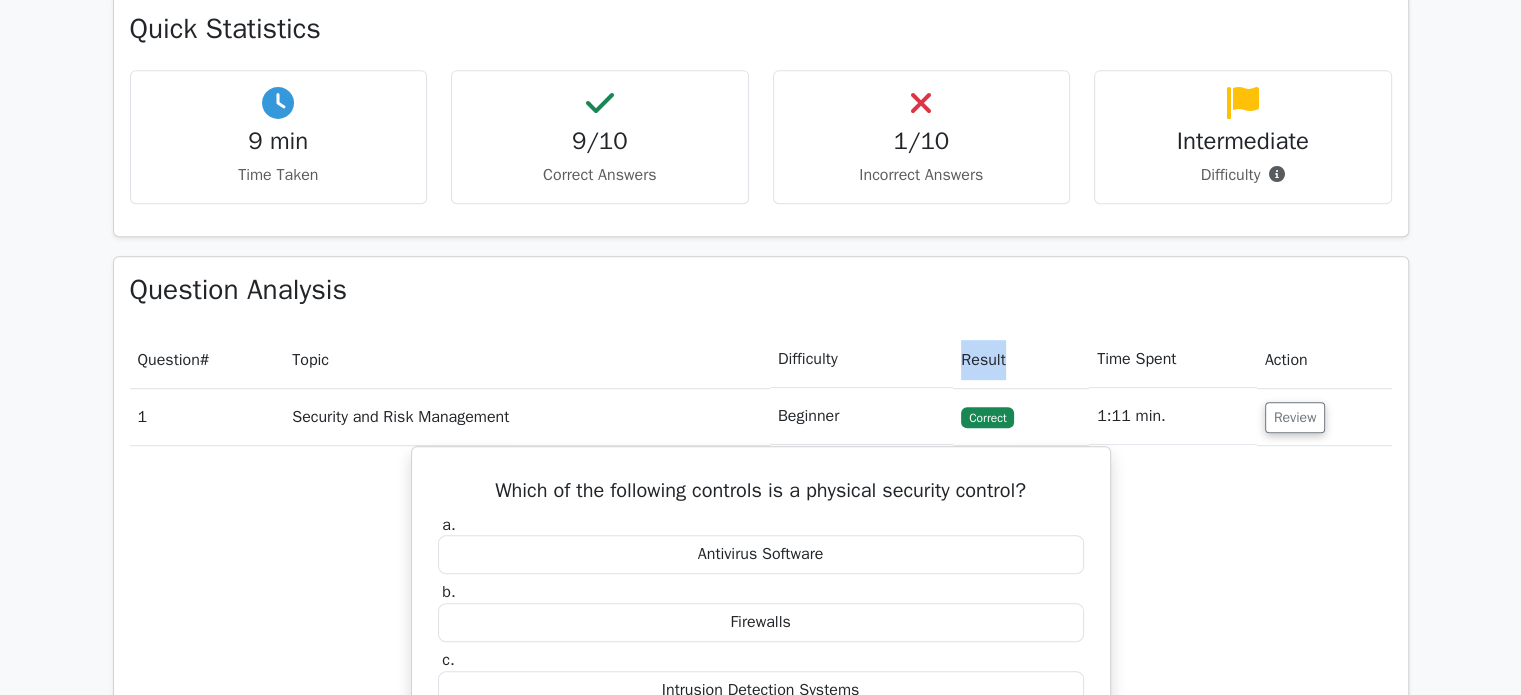 click on "Result" at bounding box center (1021, 359) 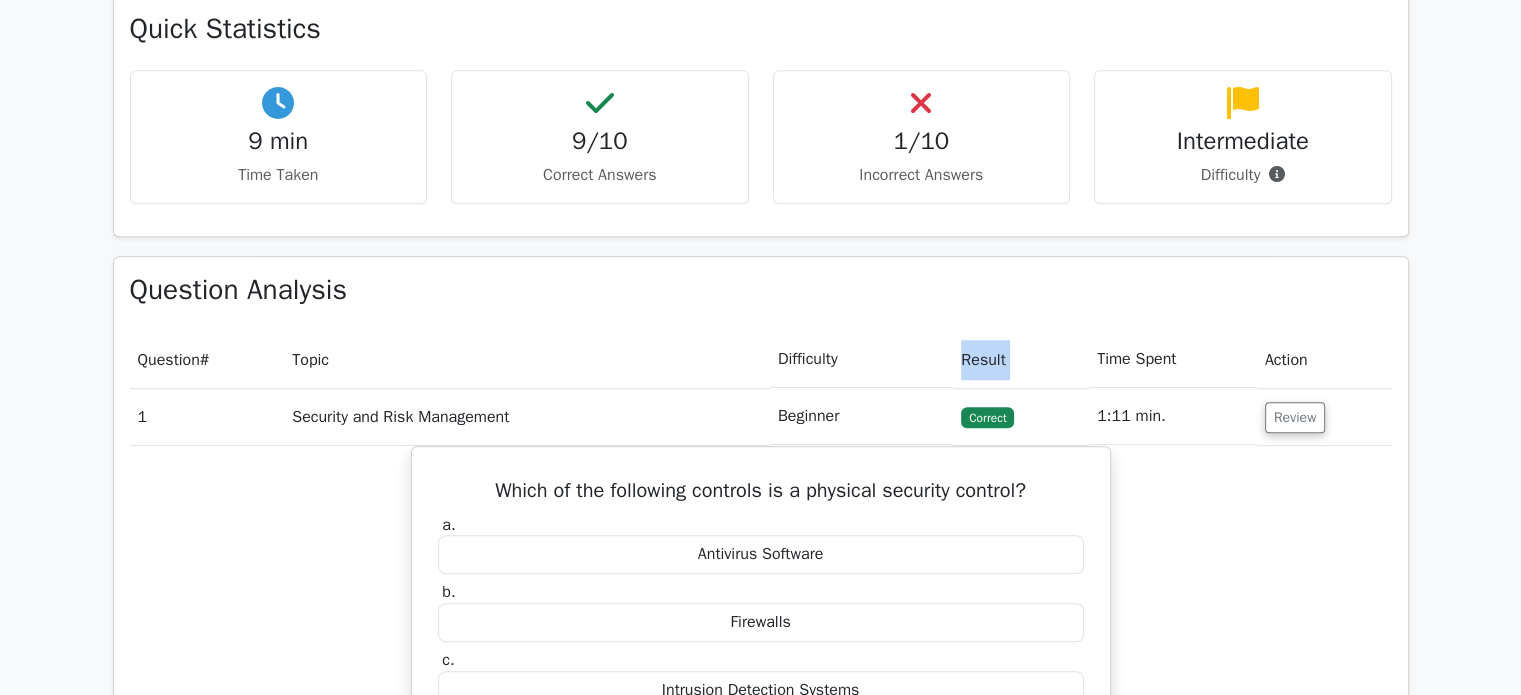 click on "Result" at bounding box center (1021, 359) 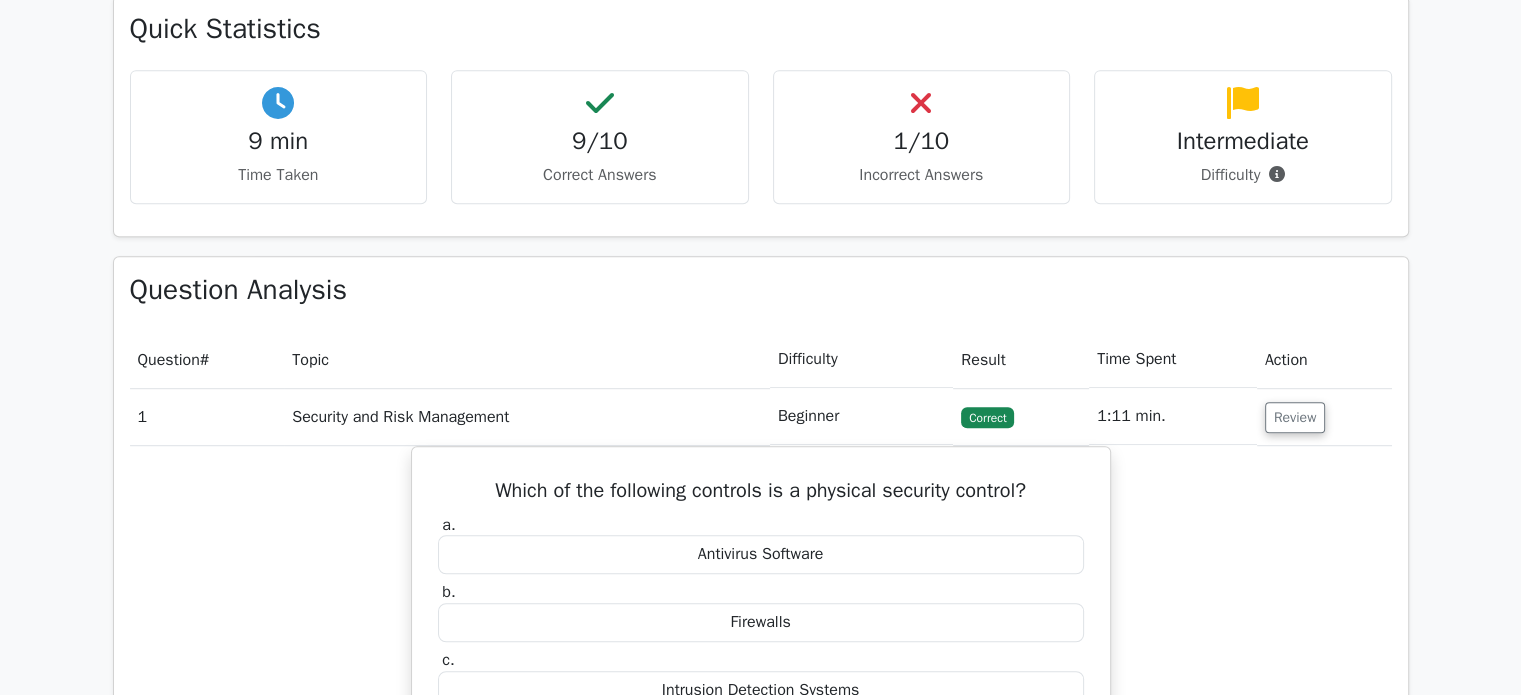 click on "Difficulty" at bounding box center [861, 359] 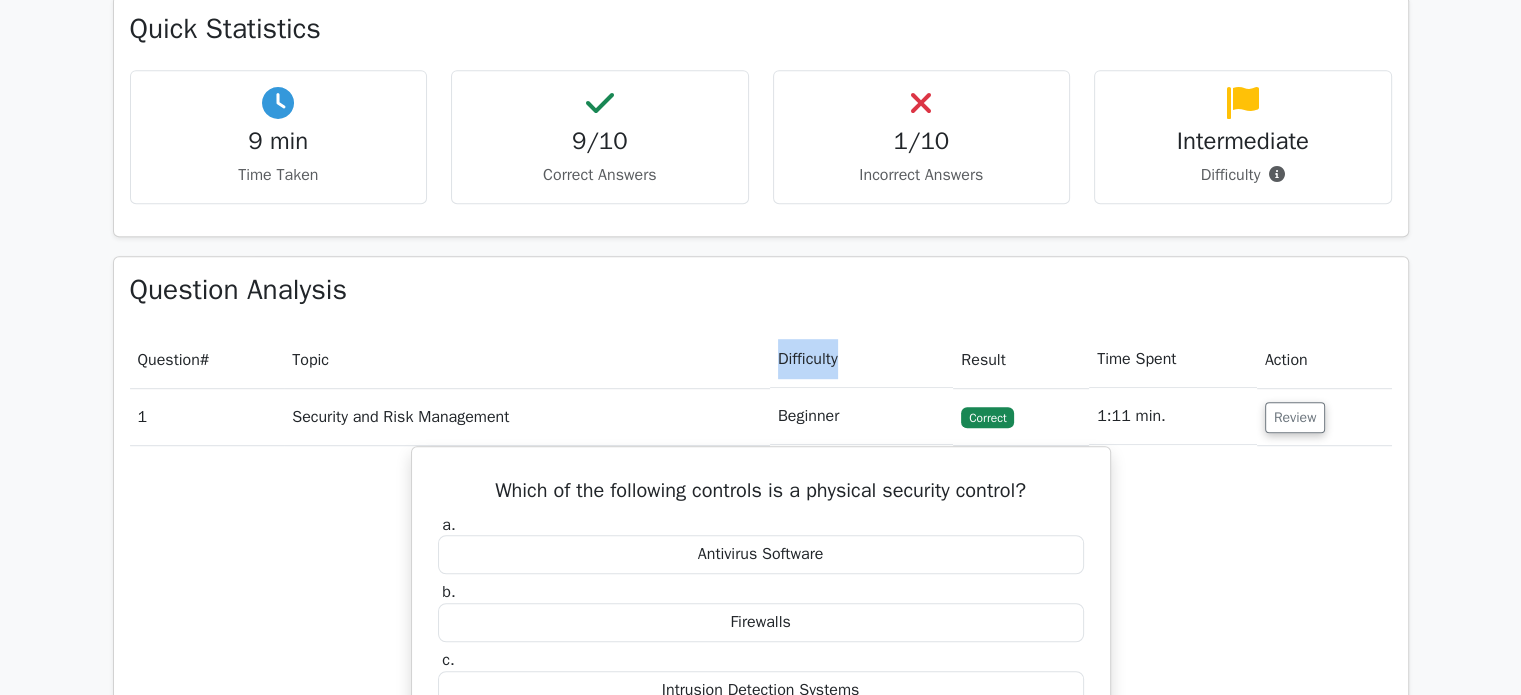 click on "Difficulty" at bounding box center (861, 359) 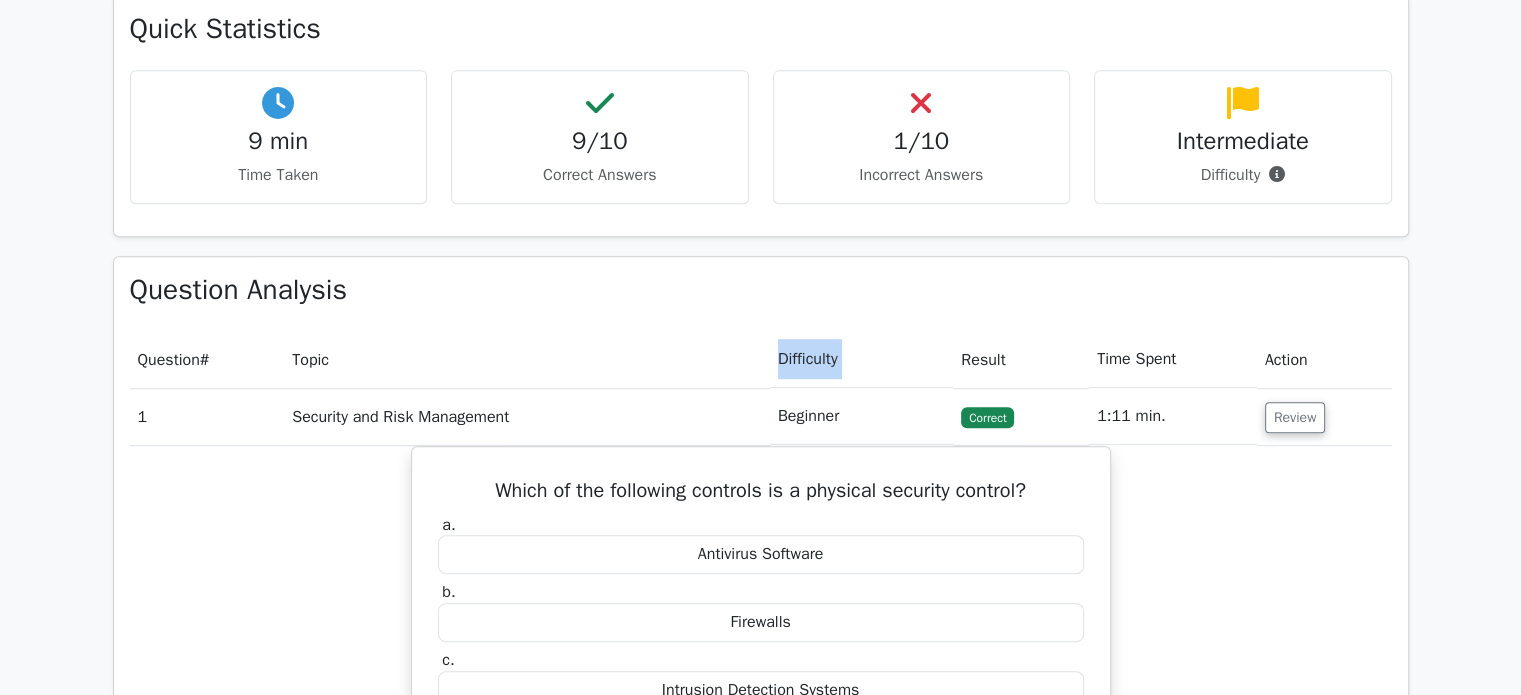click on "Difficulty" at bounding box center (861, 359) 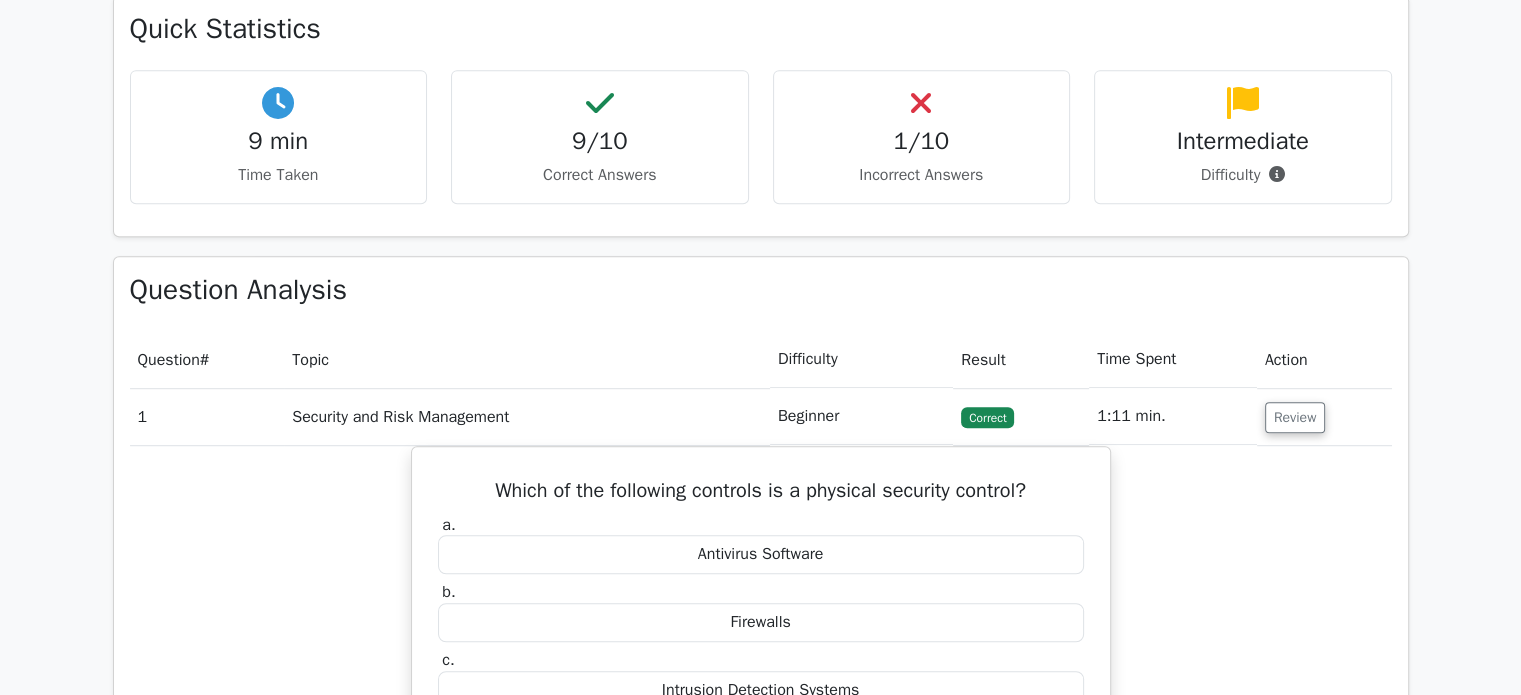 click on "Time Spent" at bounding box center (1173, 359) 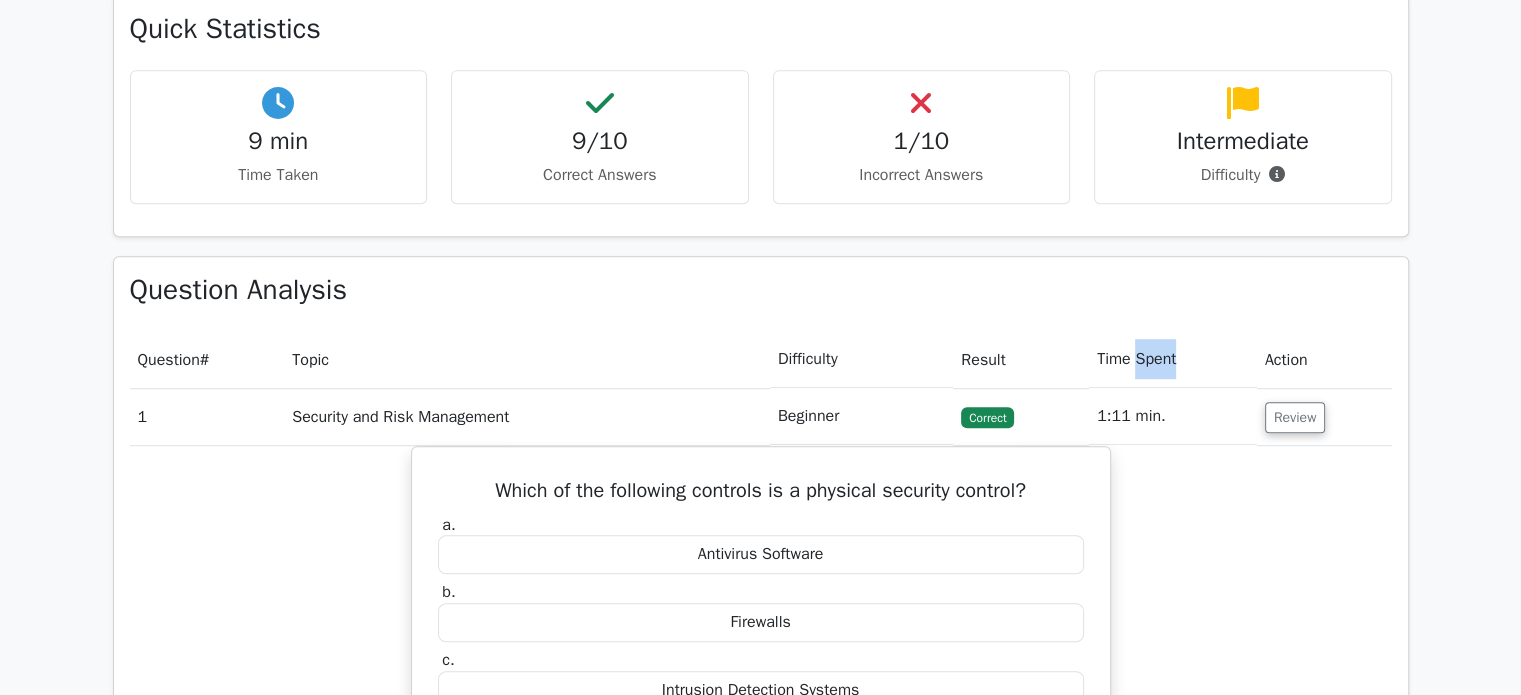 click on "Time Spent" at bounding box center (1173, 359) 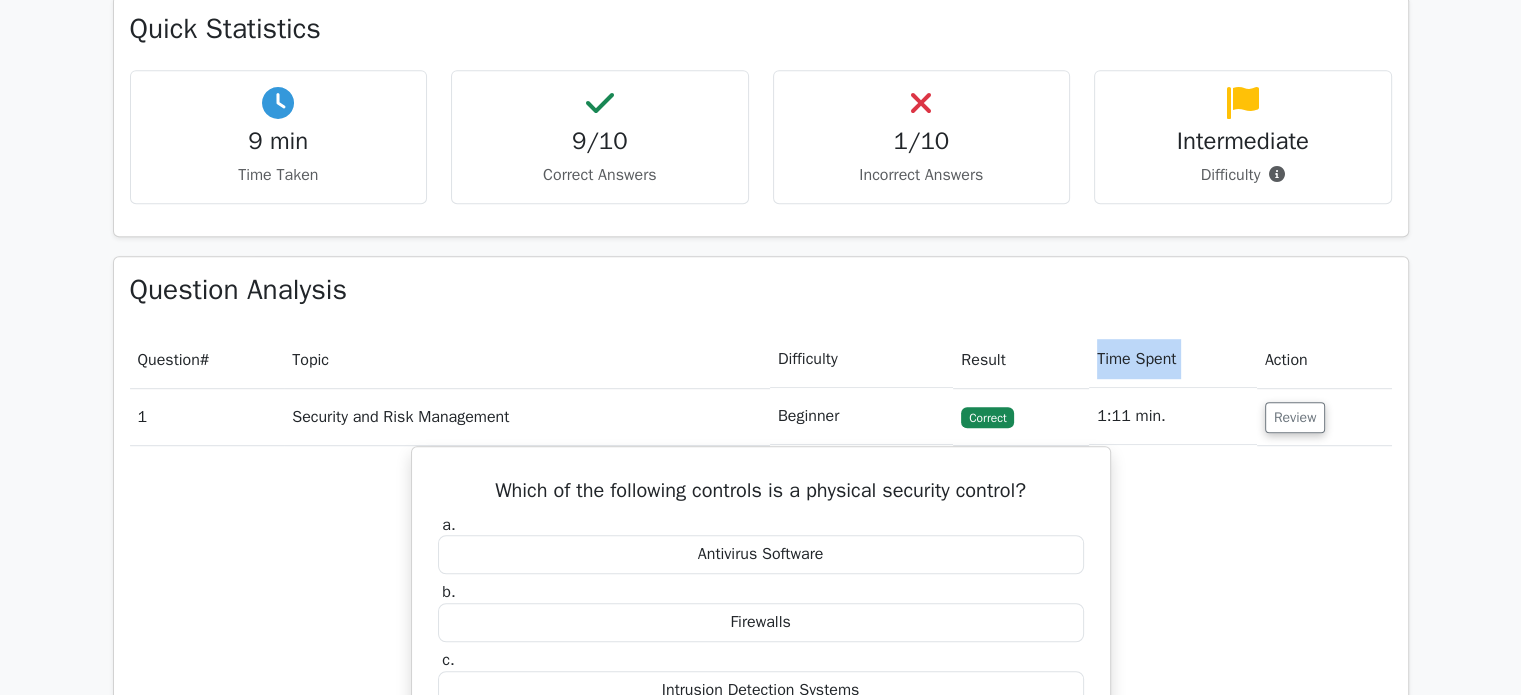 click on "Time Spent" at bounding box center (1173, 359) 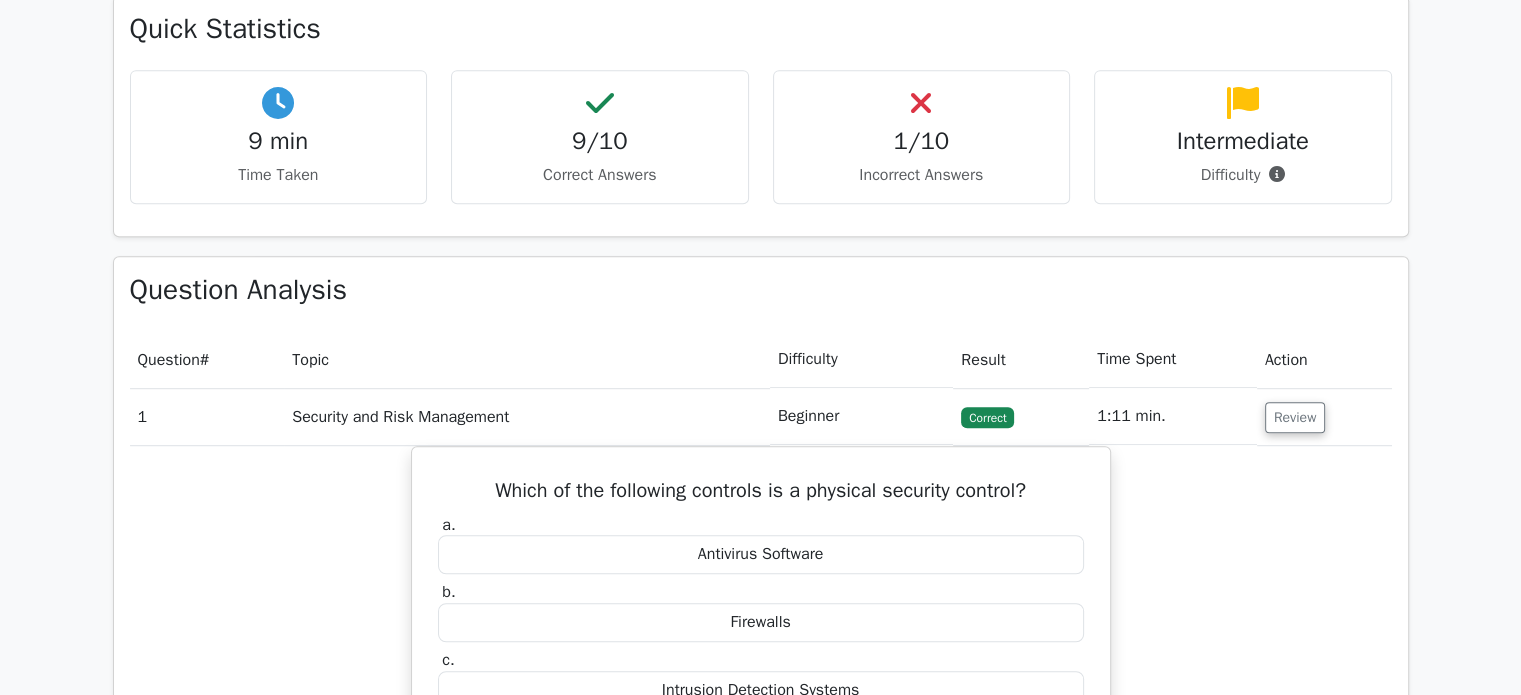 click on "Action" at bounding box center (1324, 359) 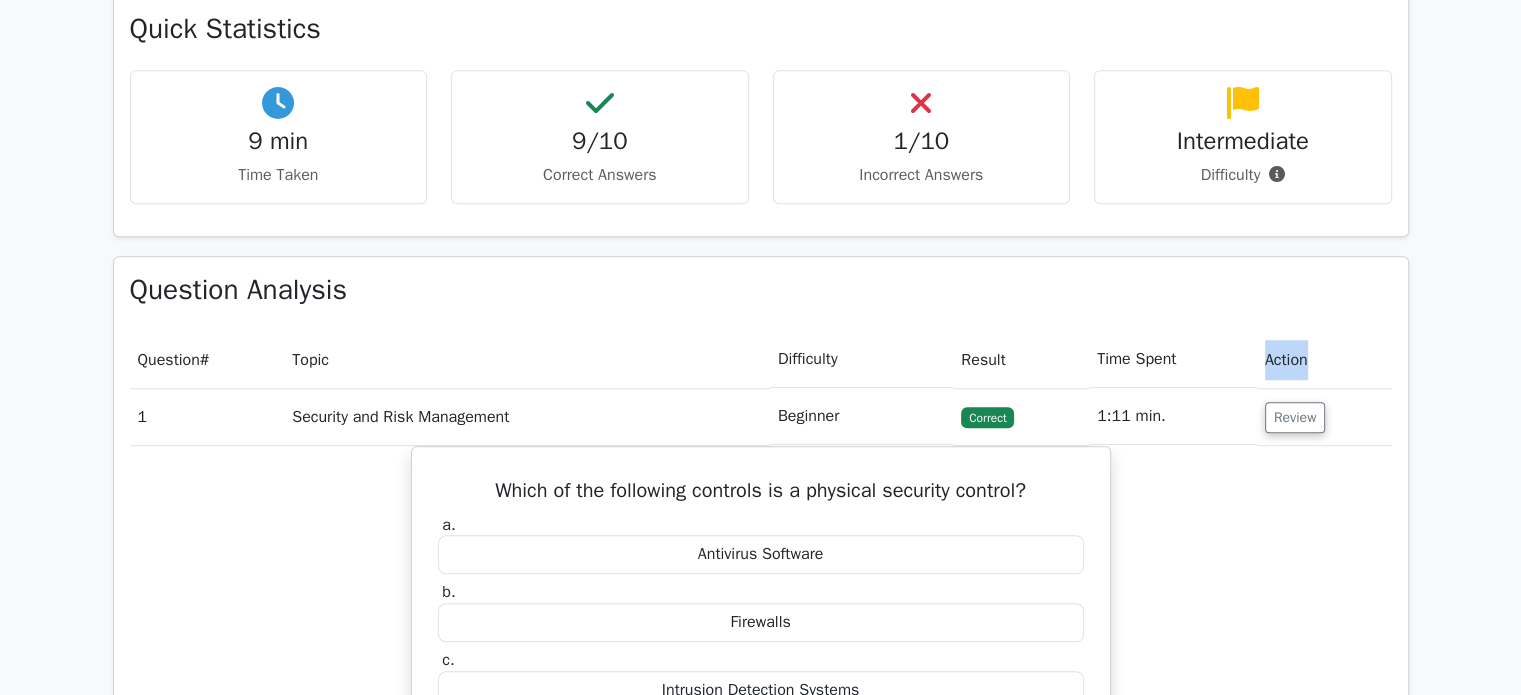 click on "Action" at bounding box center (1324, 359) 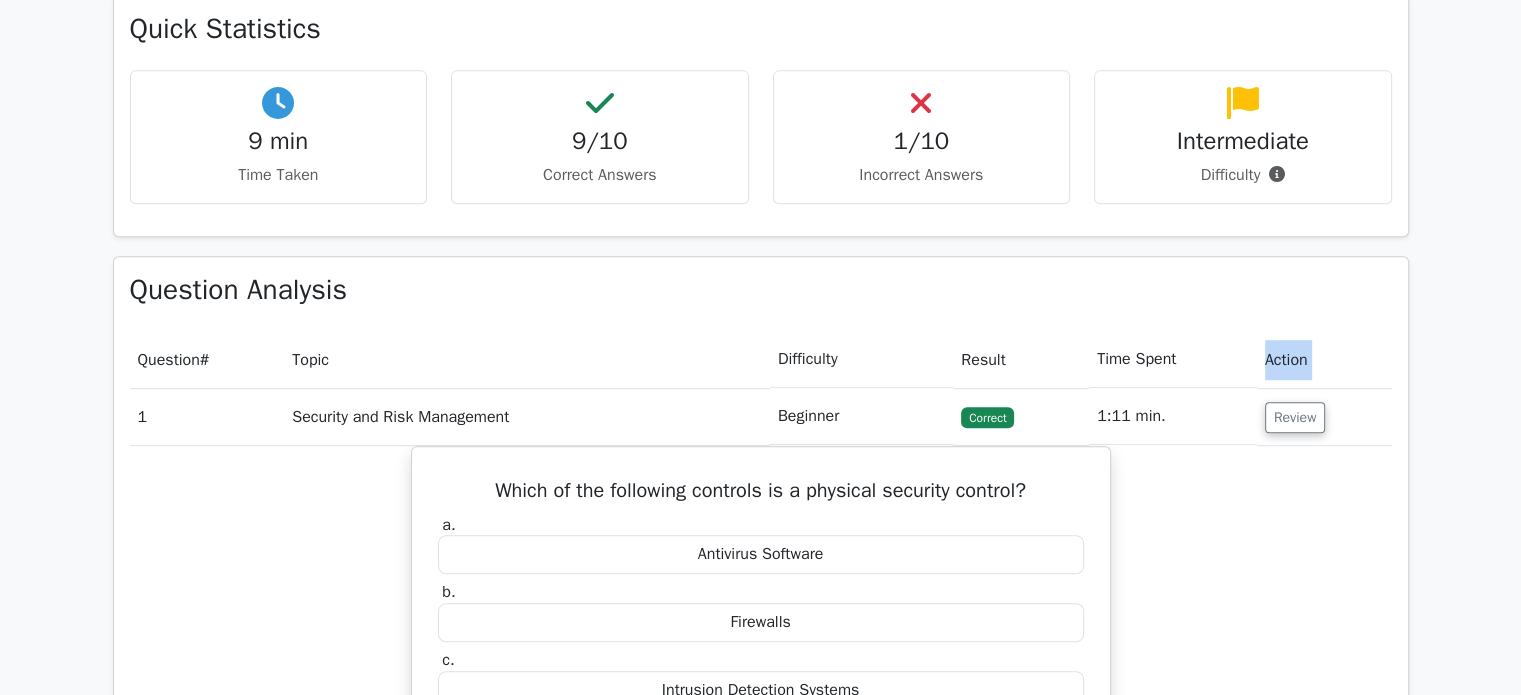 click on "Action" at bounding box center (1324, 359) 